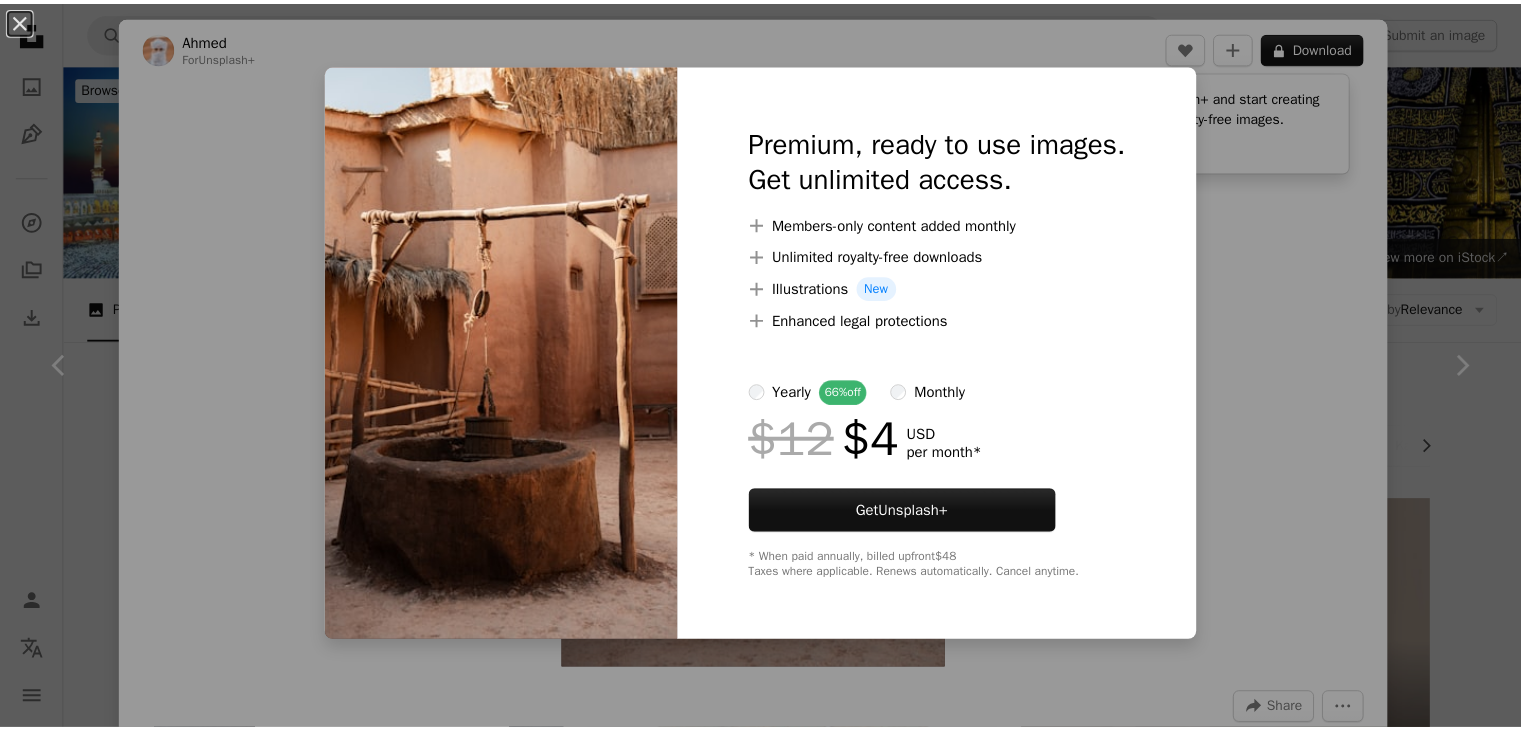 scroll, scrollTop: 22800, scrollLeft: 0, axis: vertical 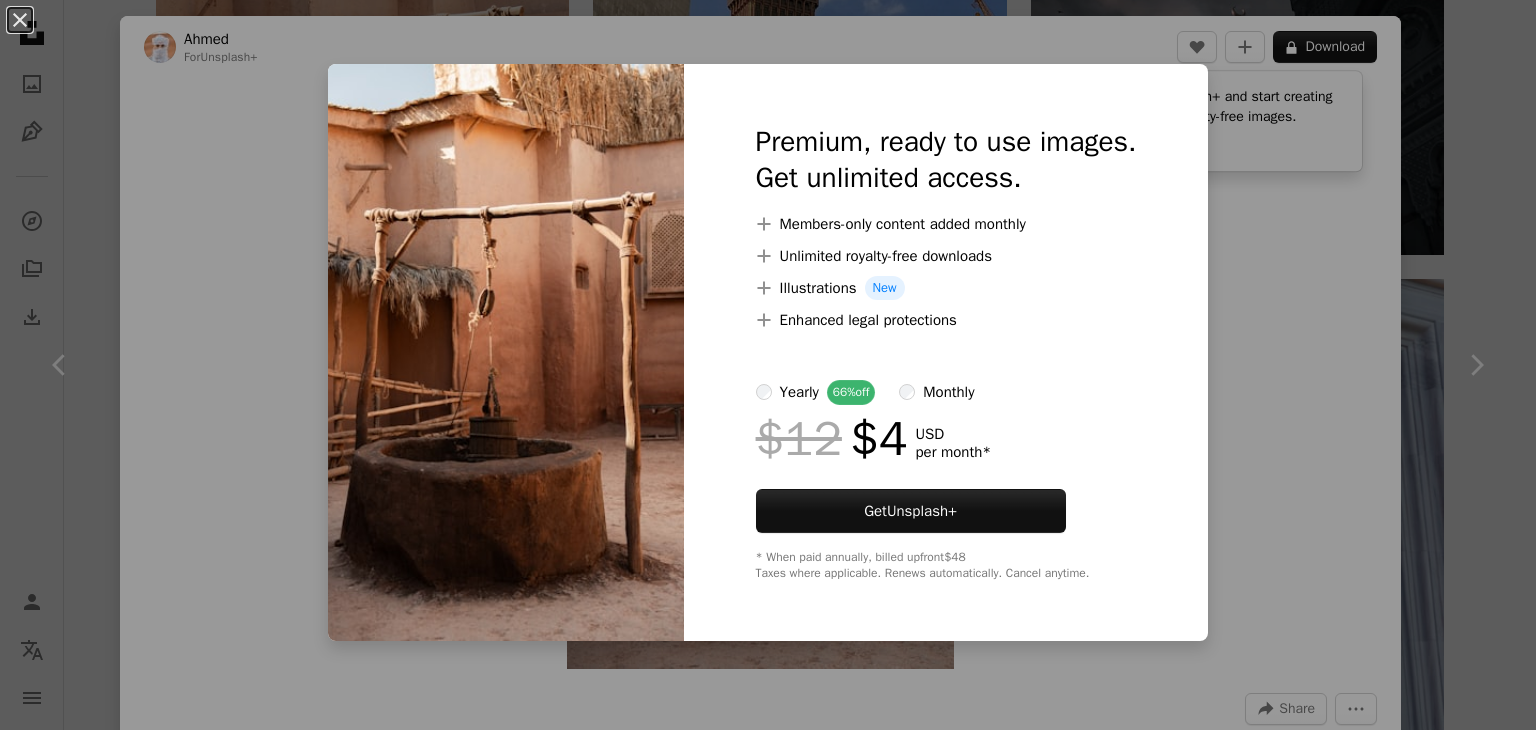 click on "An X shape Premium, ready to use images. Get unlimited access. A plus sign Members-only content added monthly A plus sign Unlimited royalty-free downloads A plus sign Illustrations  New A plus sign Enhanced legal protections yearly 66%  off monthly $12   $4 USD per month * Get  Unsplash+ * When paid annually, billed upfront  $48 Taxes where applicable. Renews automatically. Cancel anytime." at bounding box center [768, 365] 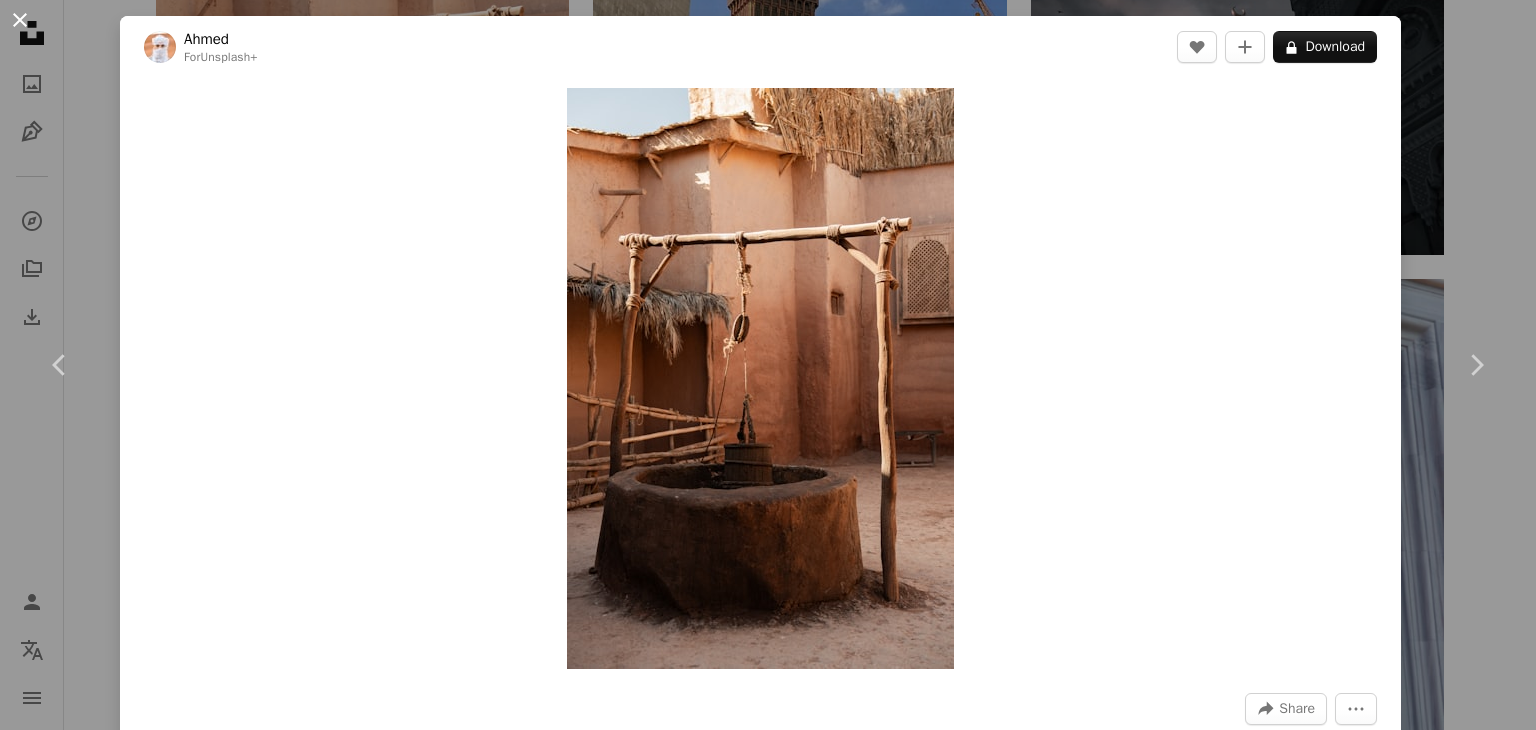 click on "An X shape" at bounding box center (20, 20) 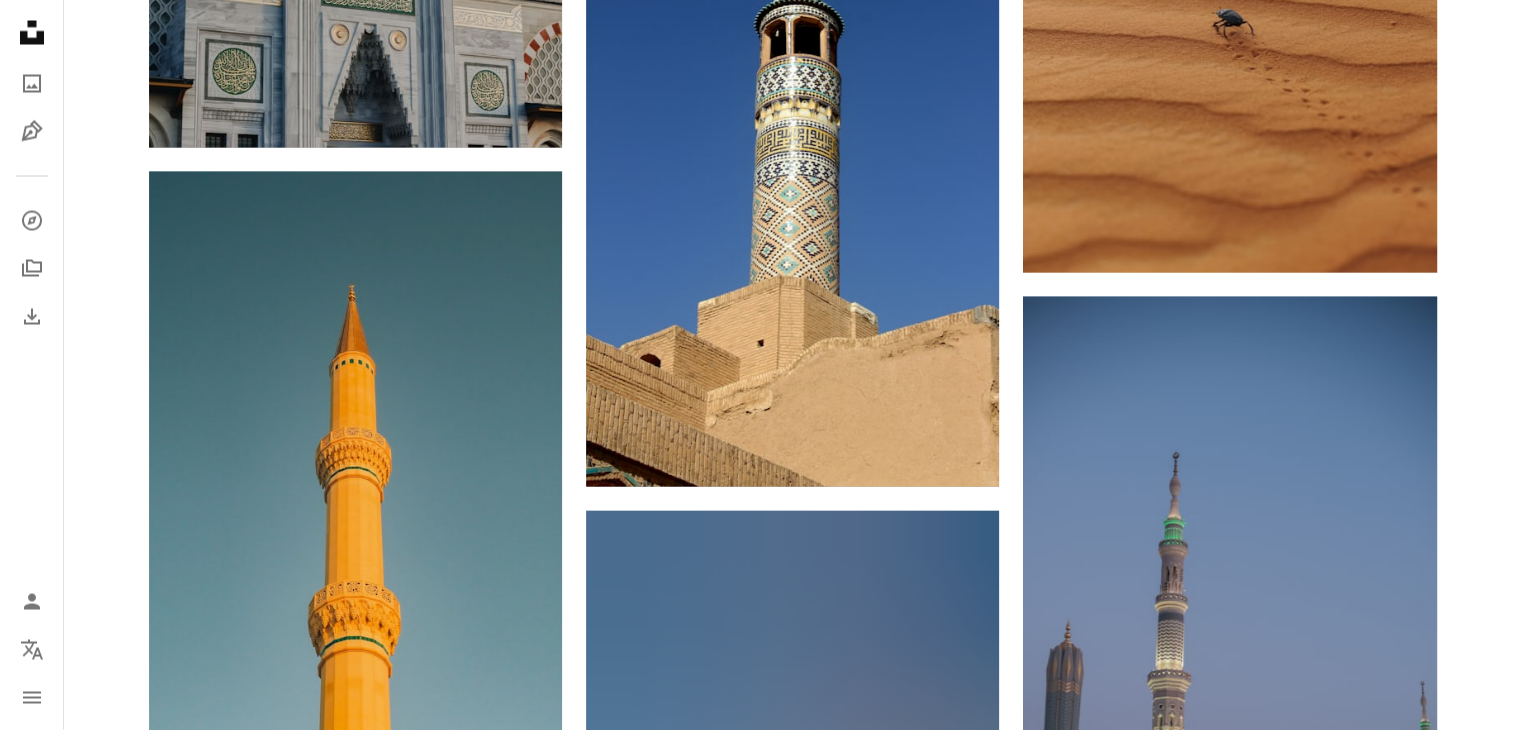 scroll, scrollTop: 26700, scrollLeft: 0, axis: vertical 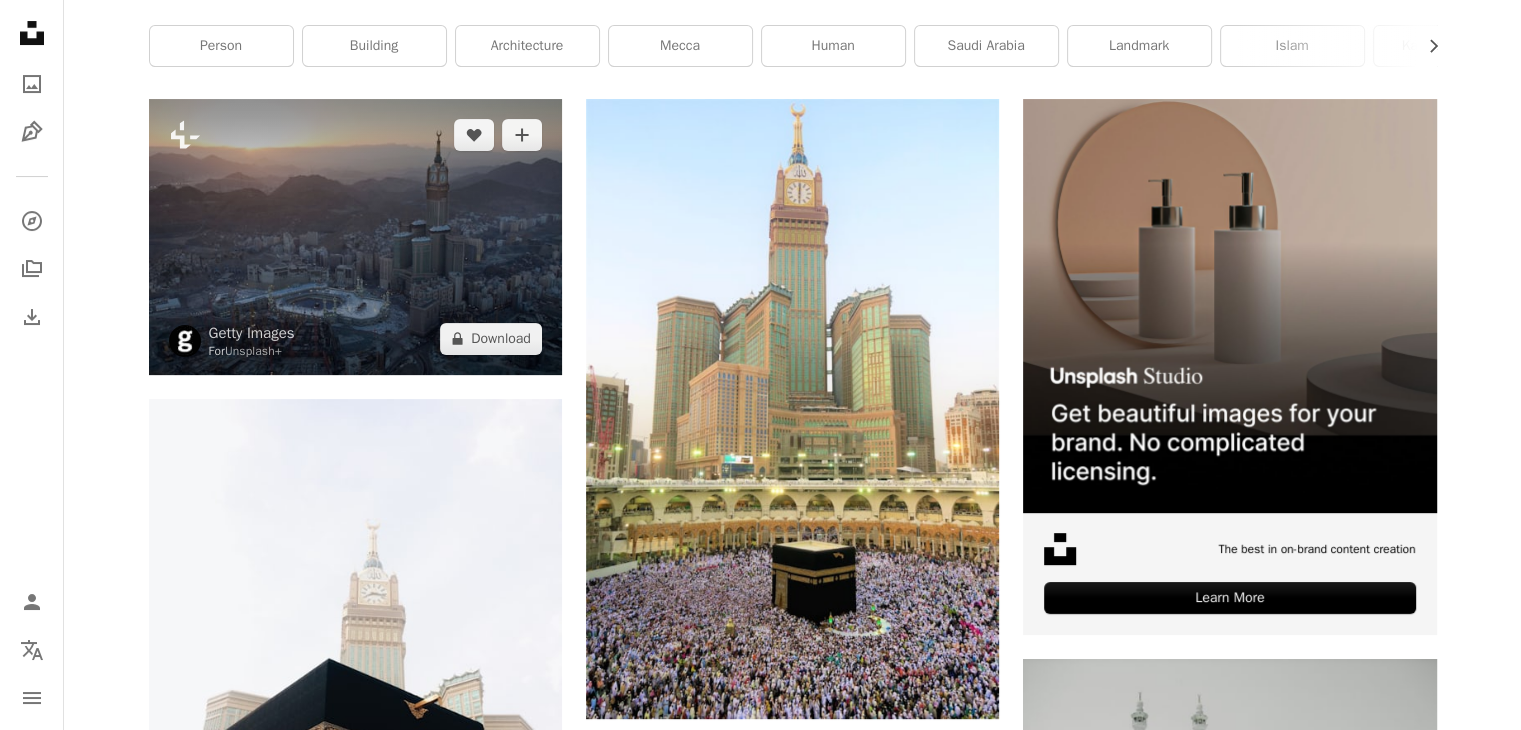 click at bounding box center (355, 236) 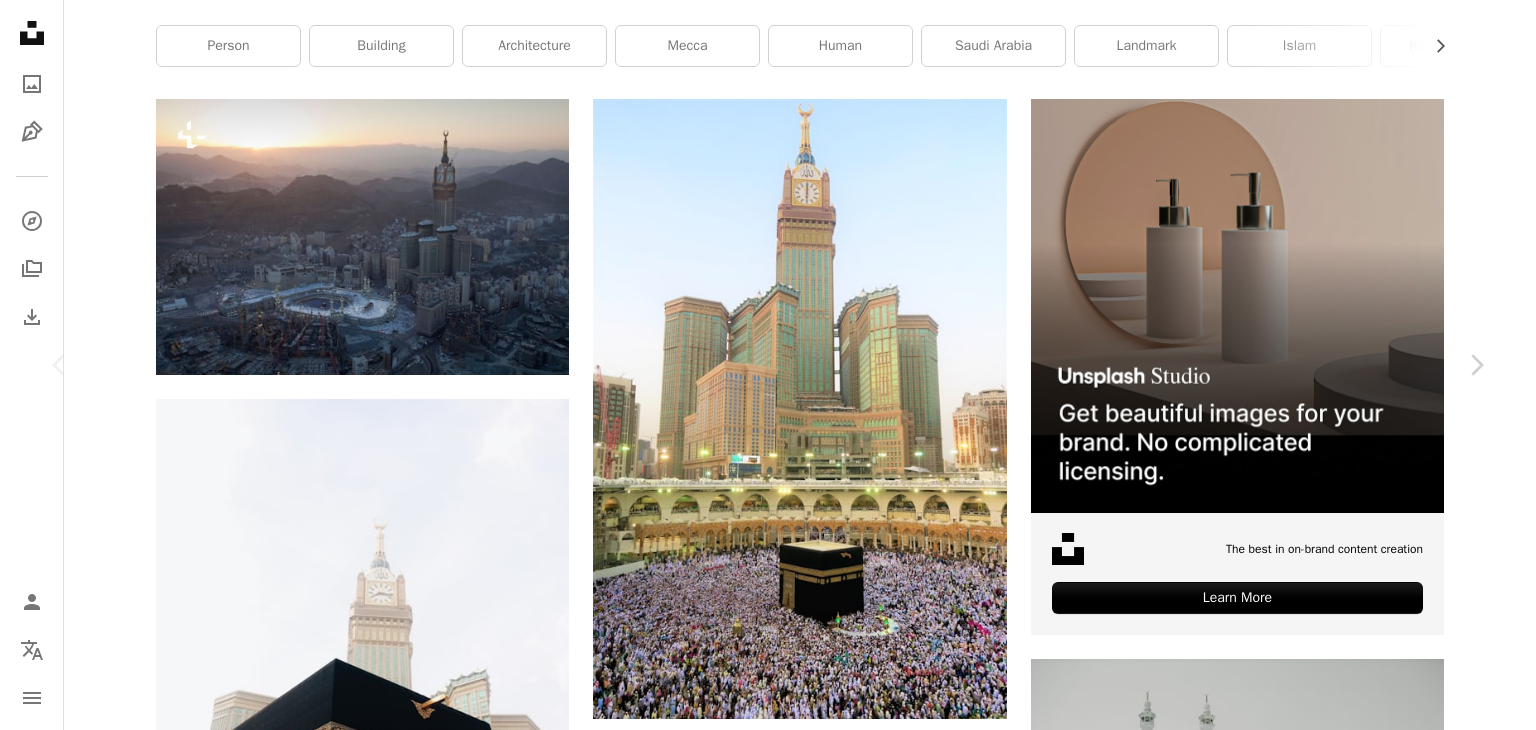click at bounding box center (761, 58599) 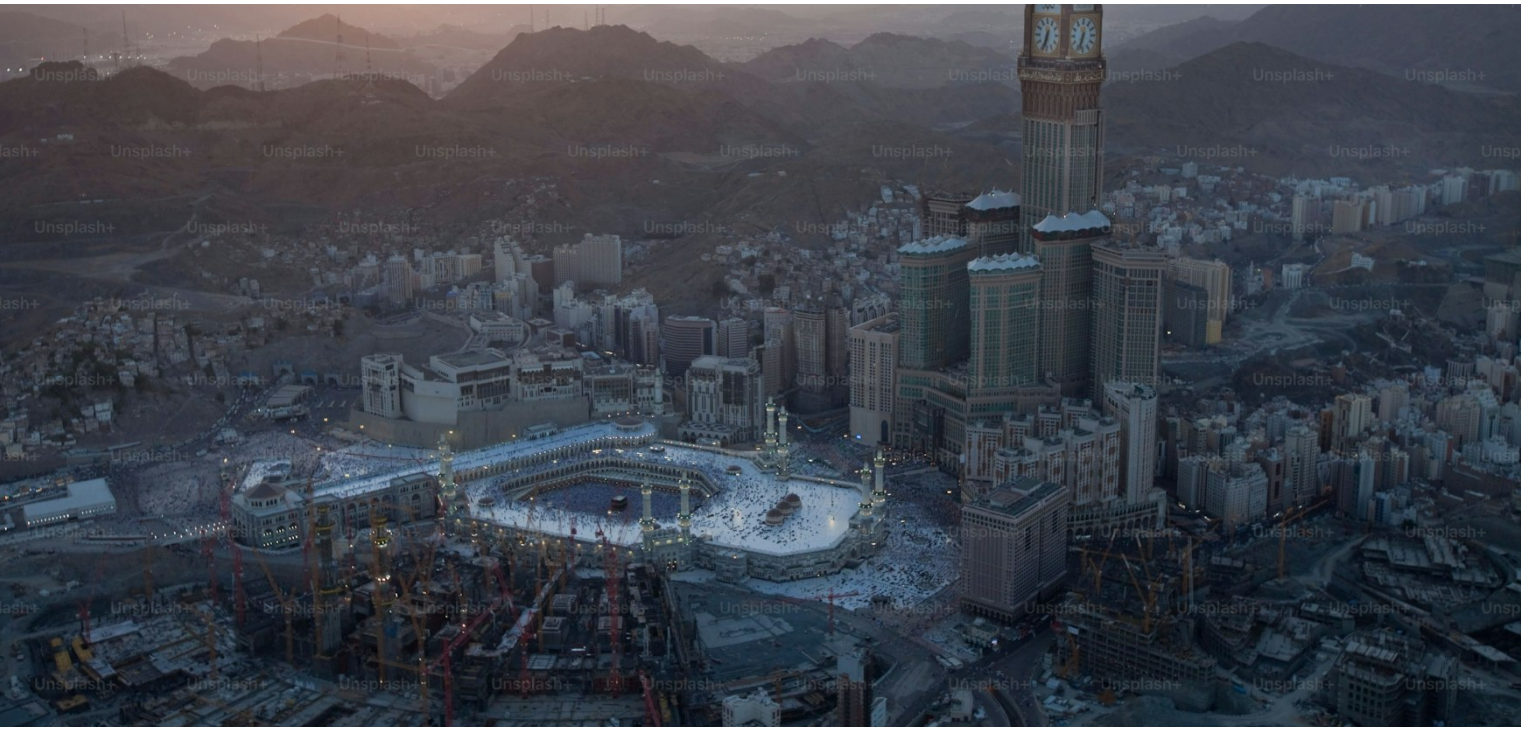 scroll, scrollTop: 272, scrollLeft: 0, axis: vertical 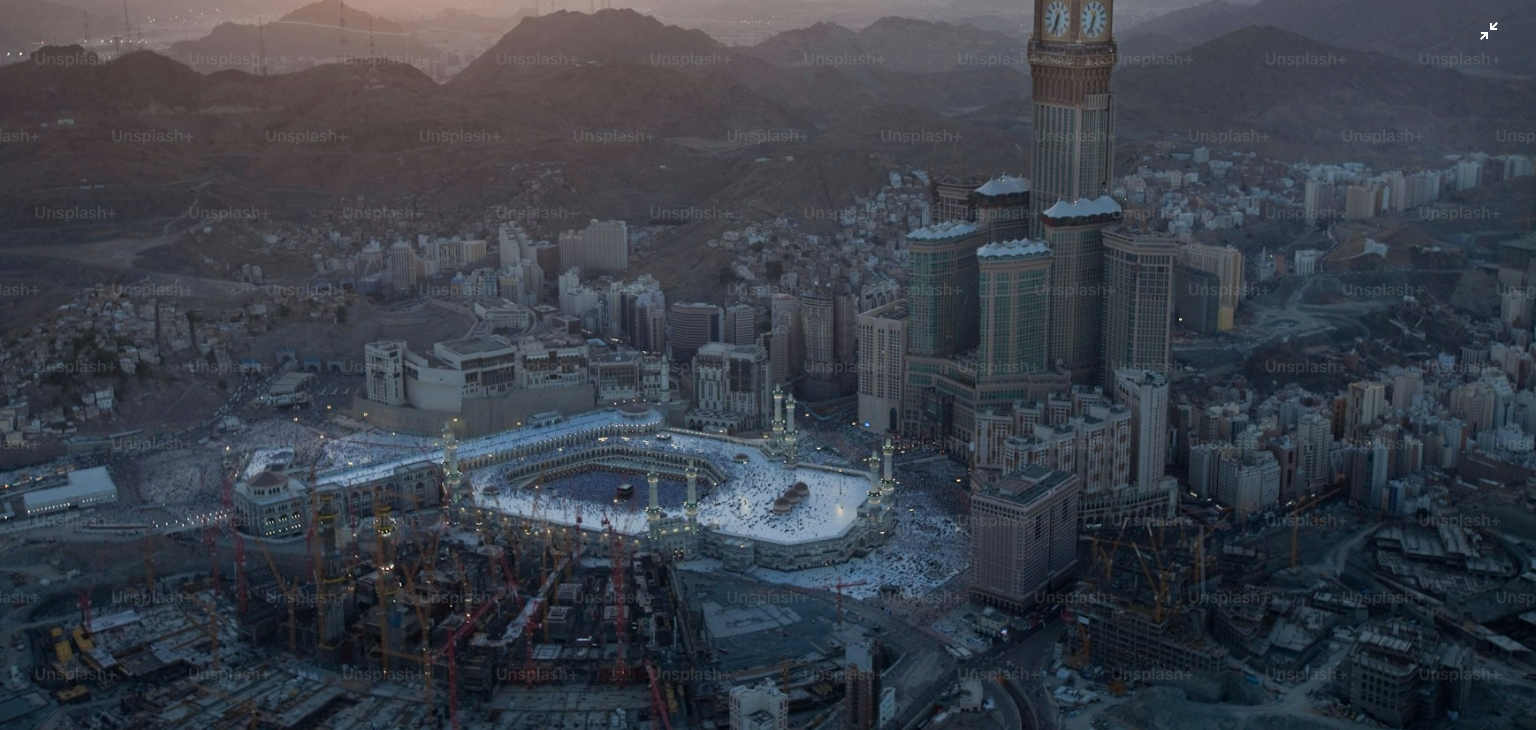 click at bounding box center [768, 239] 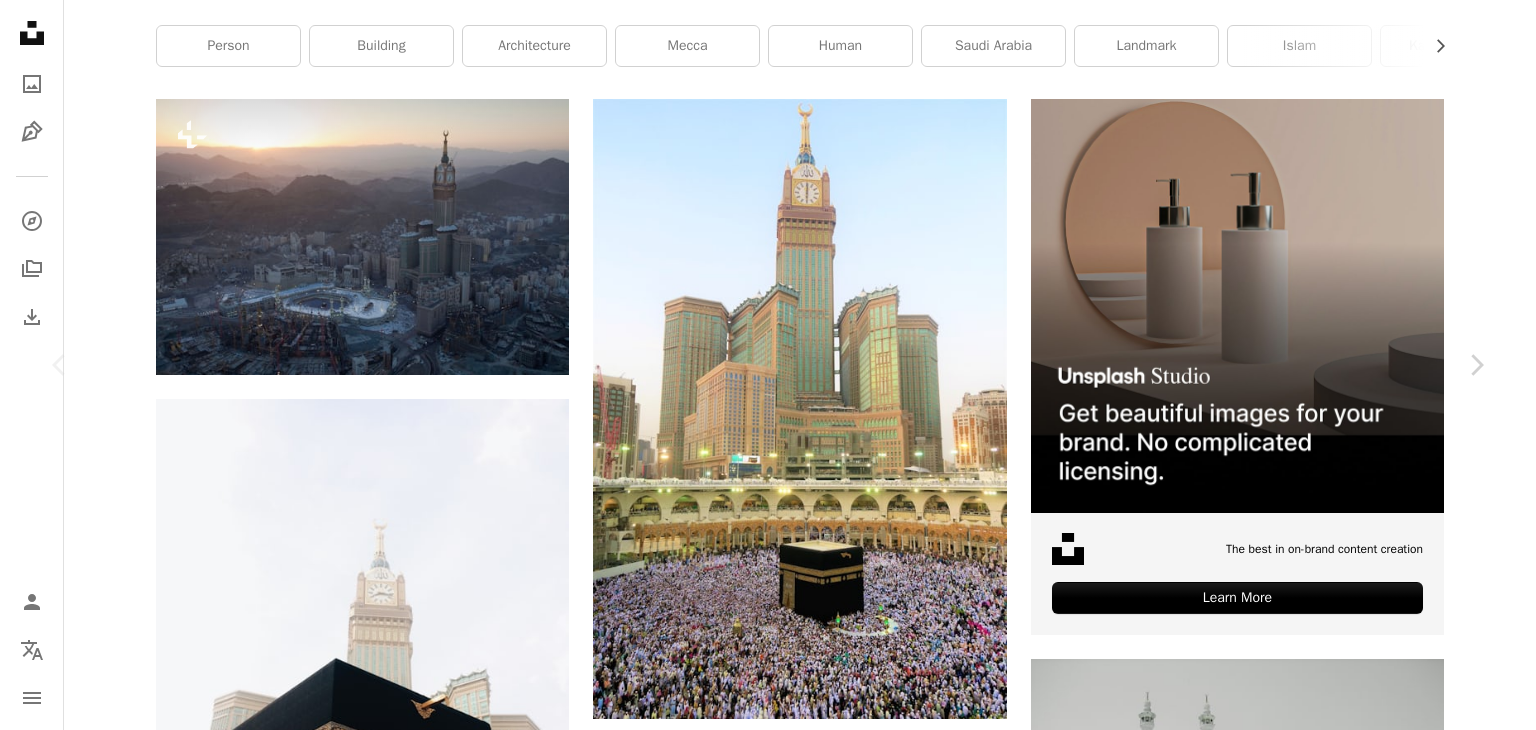 click on "An X shape Chevron left Chevron right Getty Images For  Unsplash+ A heart A plus sign A lock Download Zoom in A forward-right arrow Share More Actions Calendar outlined Published on  October 19, 2023 Safety Licensed under the  Unsplash+ License architecture sun photography street growth saudi arabia cityscape development modern horizontal aerial view crowded color image no people majestic arabia urban skyline built structure Free stock photos From this series Plus sign for Unsplash+ Plus sign for Unsplash+ Related images Plus sign for Unsplash+ A heart A plus sign Getty Images For  Unsplash+ A lock Download Plus sign for Unsplash+ A heart A plus sign Toa Heftiba For  Unsplash+ A lock Download Plus sign for Unsplash+ A heart A plus sign Getty Images For  Unsplash+ A lock Download Plus sign for Unsplash+ A heart A plus sign Getty Images For  Unsplash+ A lock Download Plus sign for Unsplash+ A heart A plus sign Getty Images For  Unsplash+ A lock Download Plus sign for Unsplash+ A heart A plus sign Getty Images" at bounding box center (768, 58586) 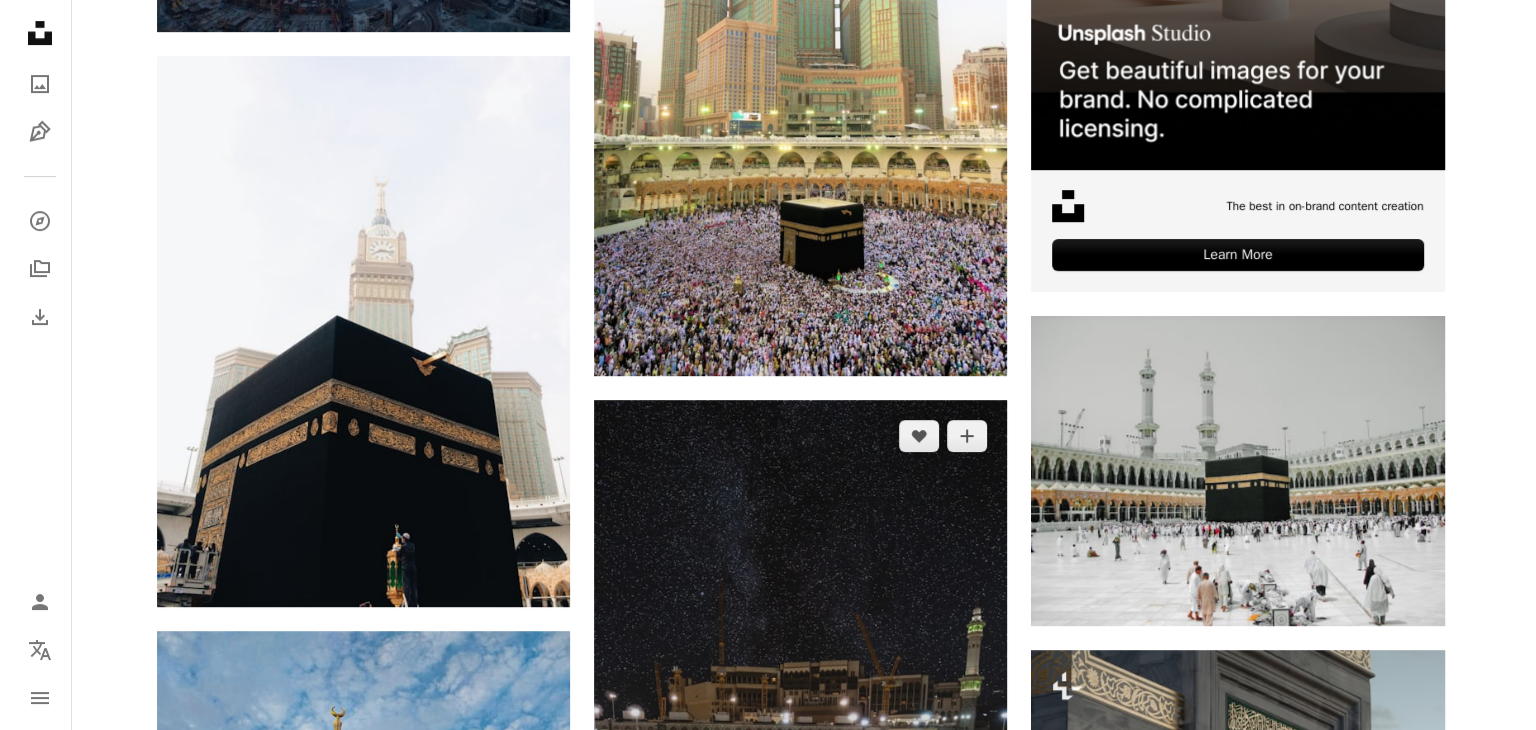 scroll, scrollTop: 900, scrollLeft: 0, axis: vertical 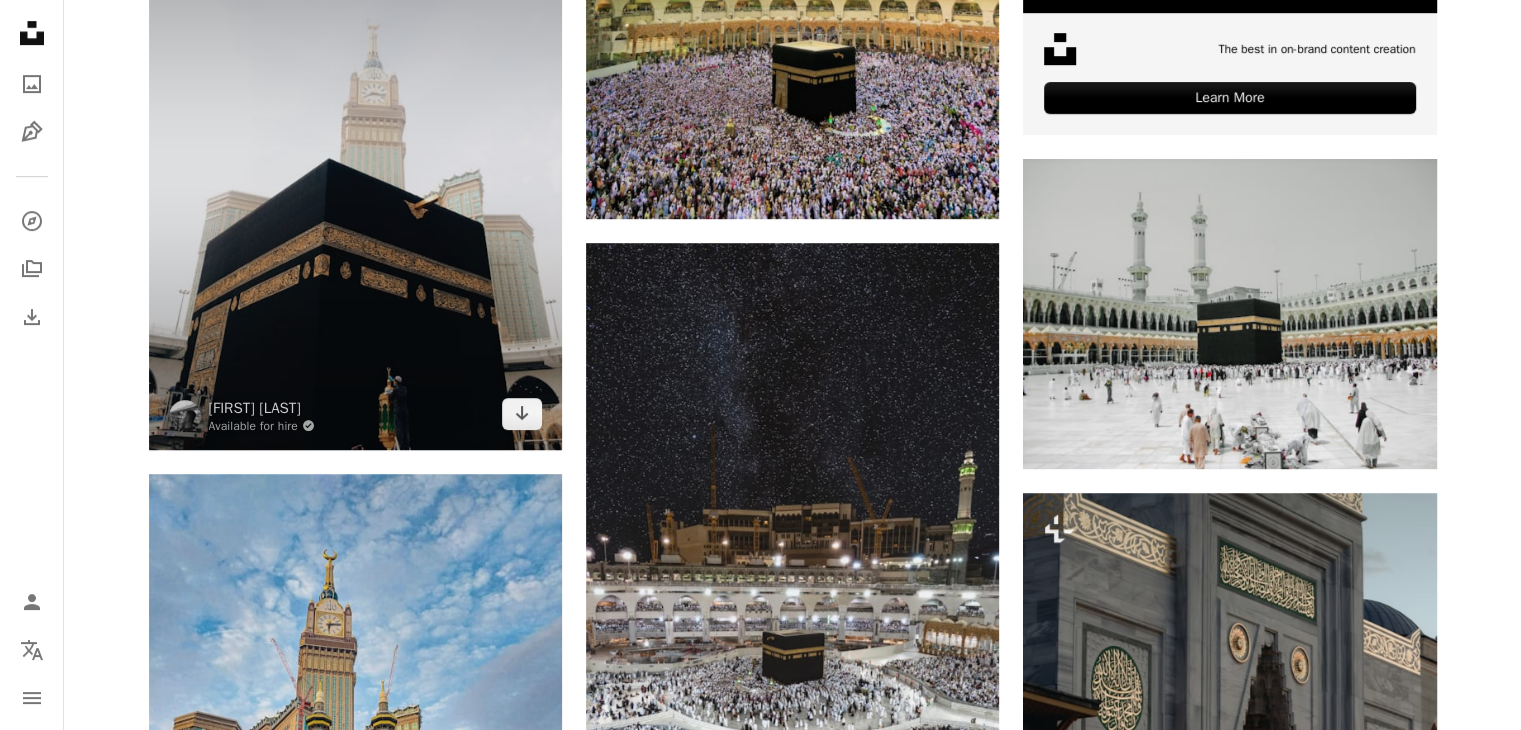 click at bounding box center [355, 174] 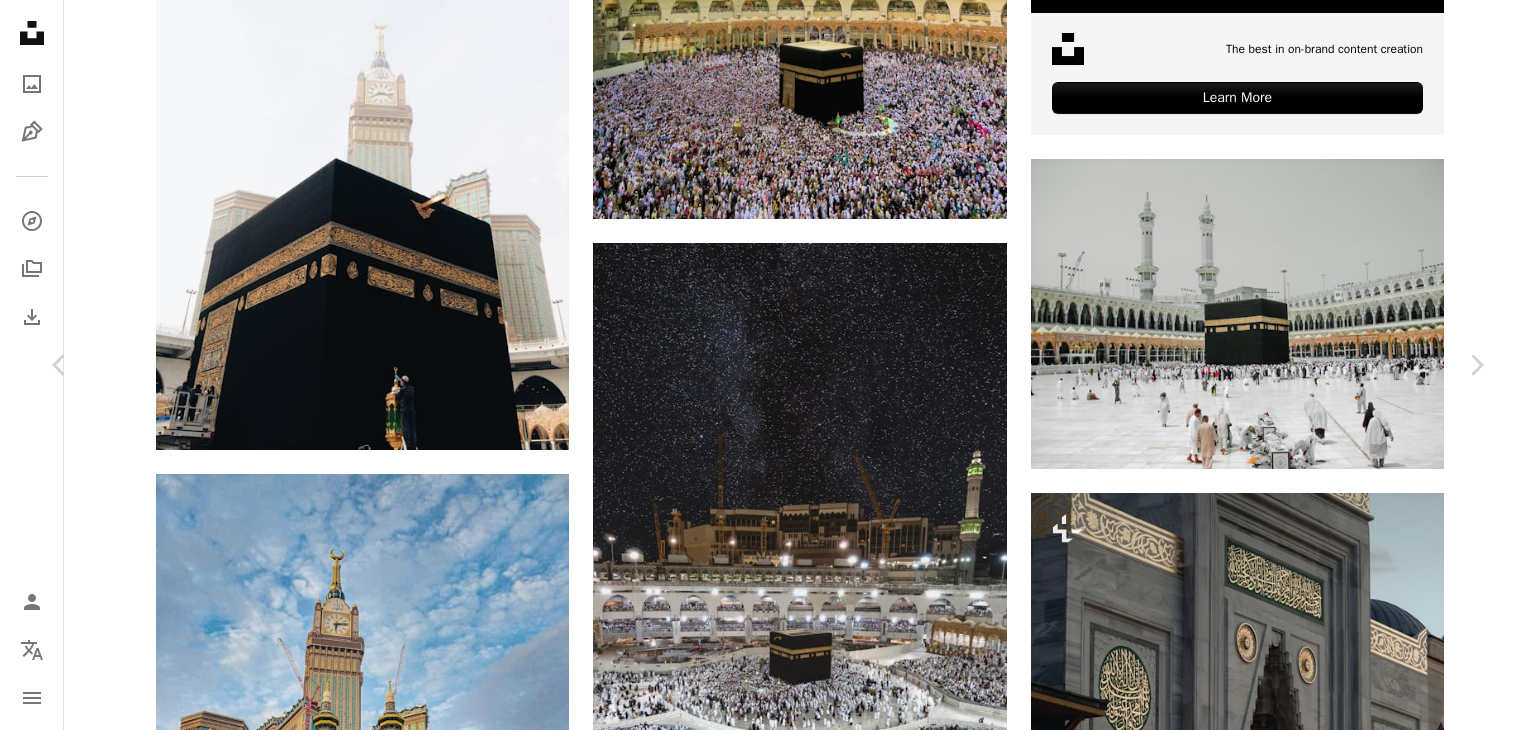 click at bounding box center (760, 58099) 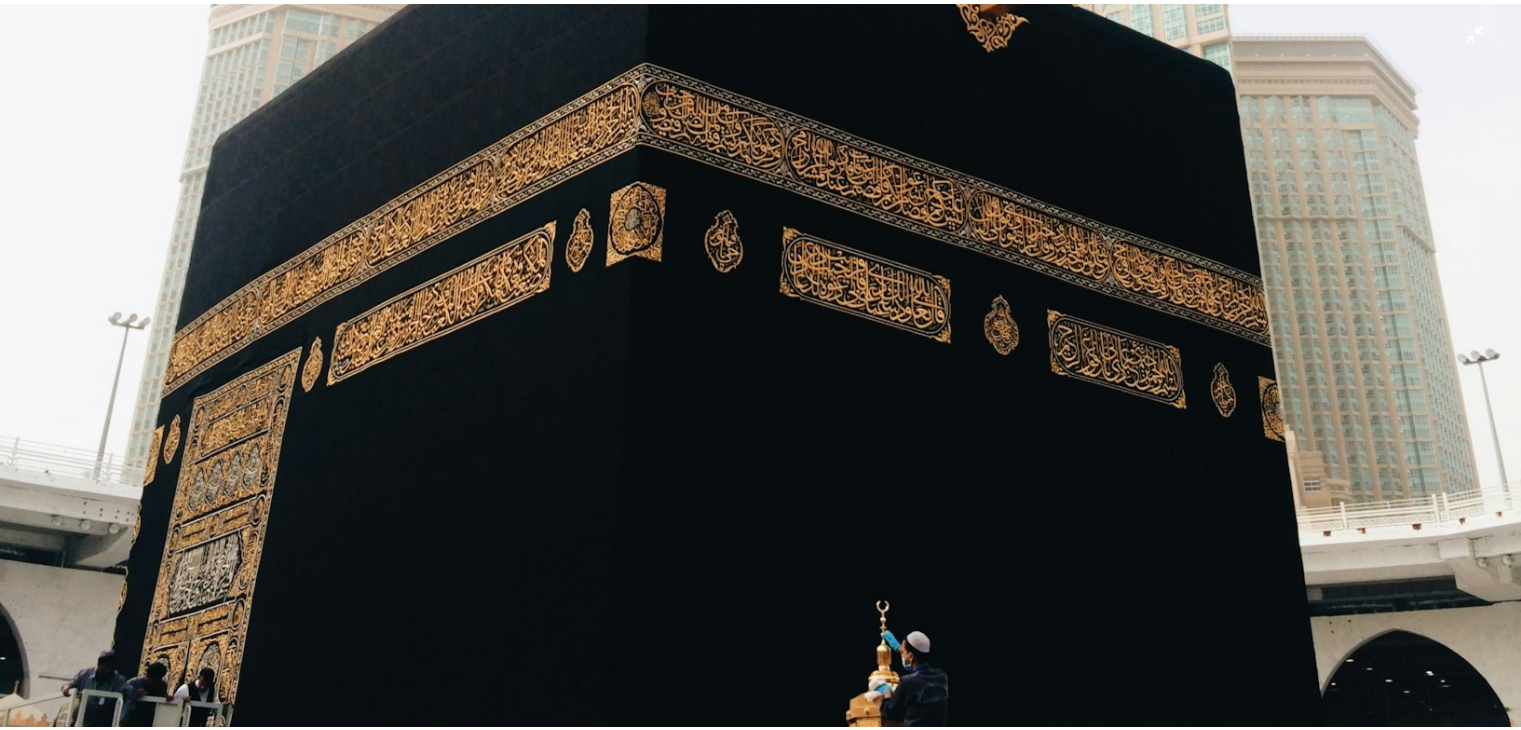 scroll, scrollTop: 1278, scrollLeft: 0, axis: vertical 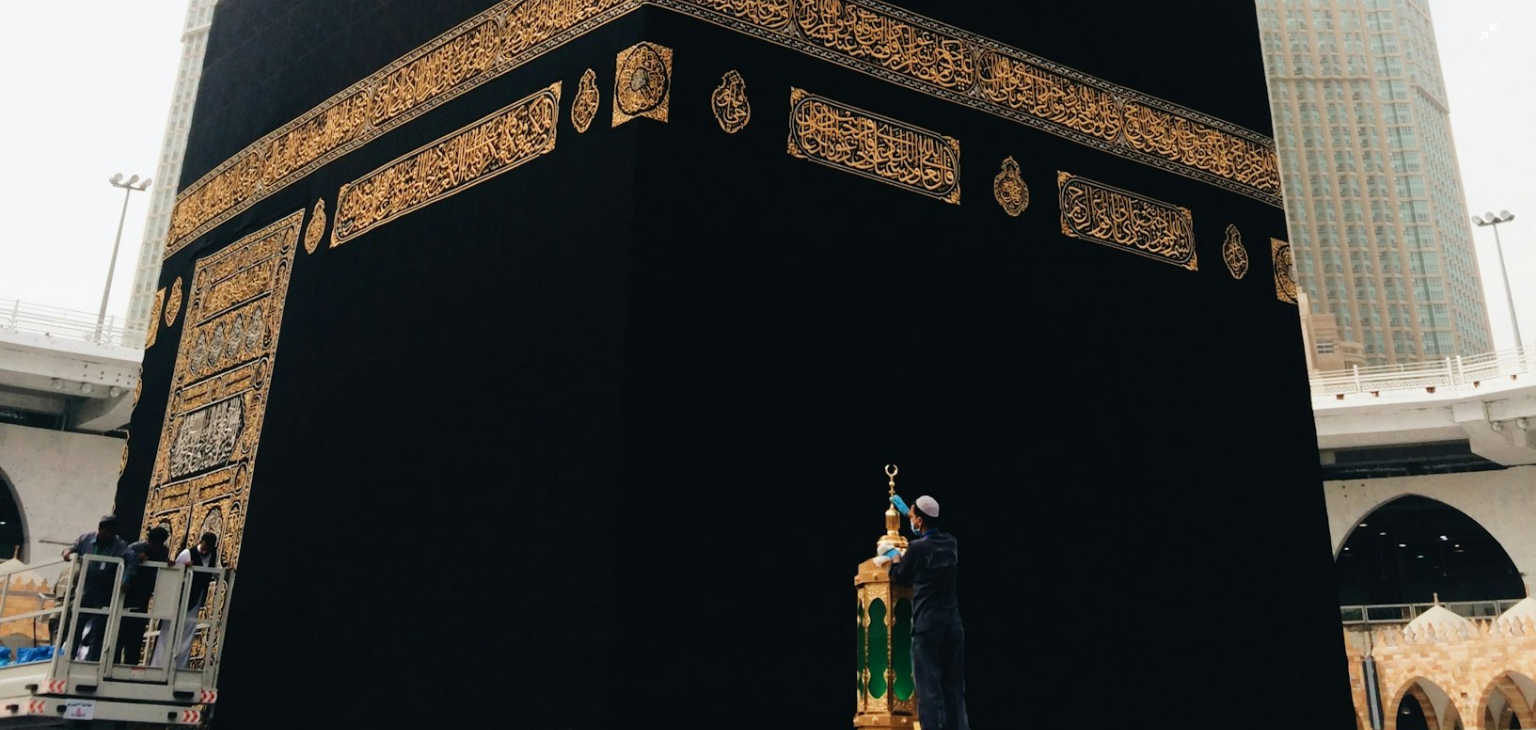 click at bounding box center [768, -254] 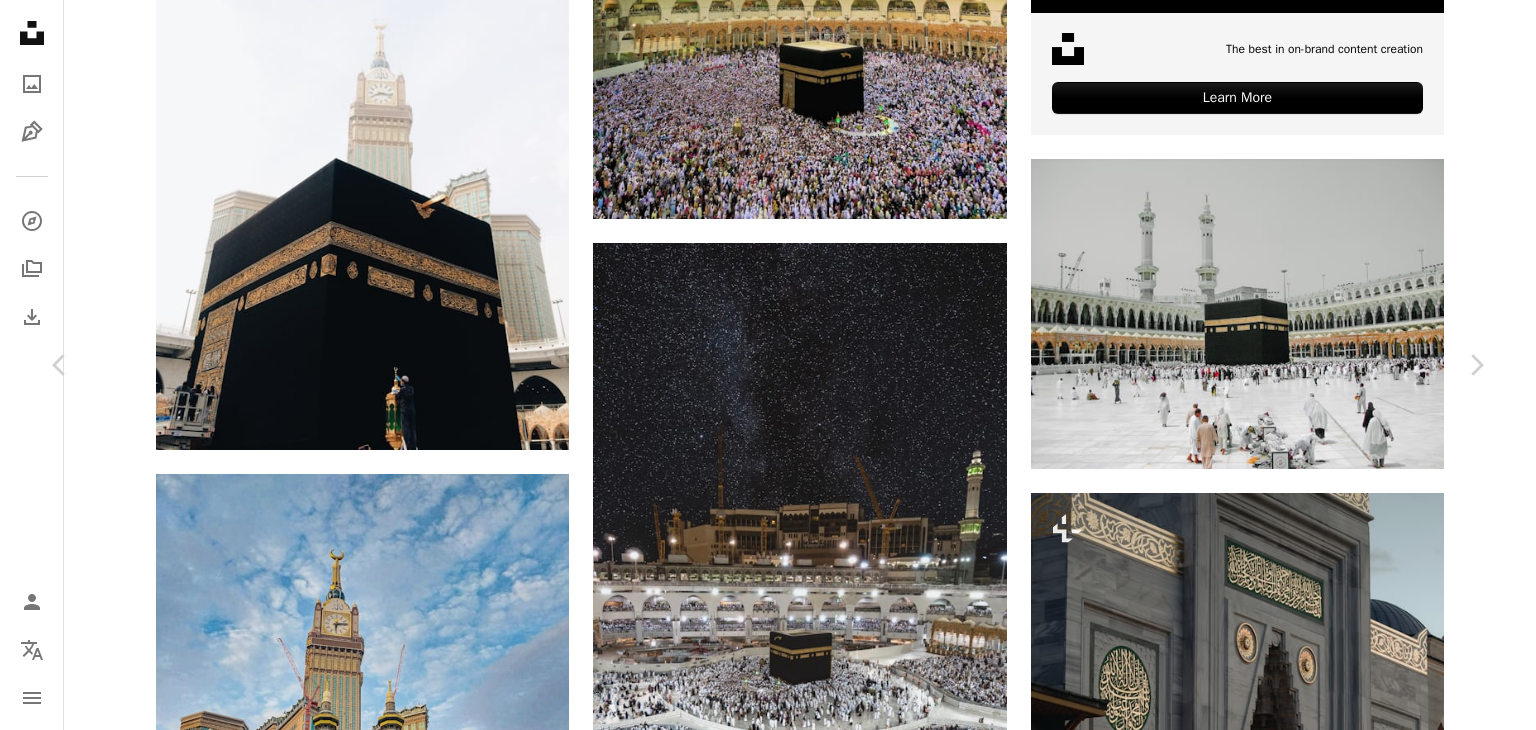click on "An X shape" at bounding box center (20, 20) 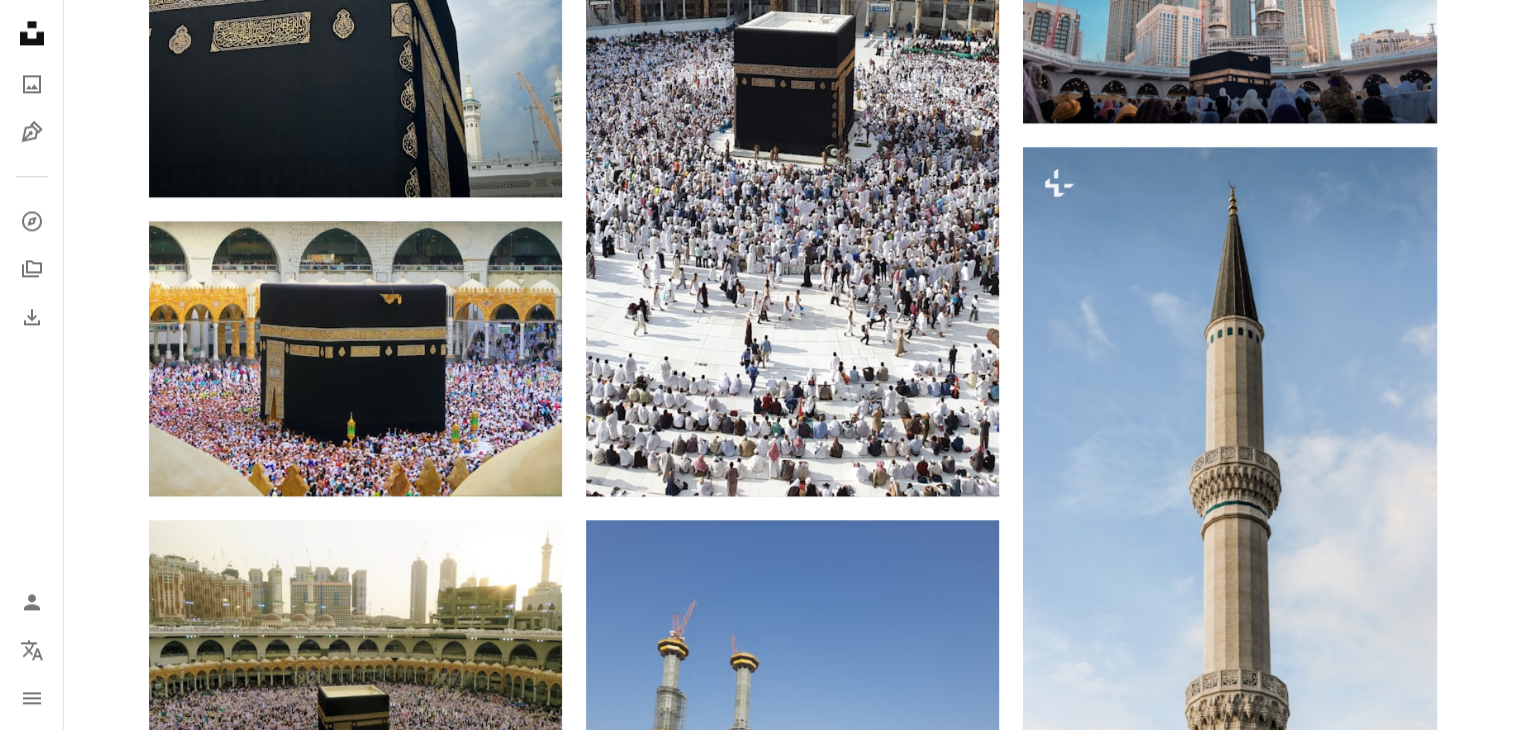 scroll, scrollTop: 2900, scrollLeft: 0, axis: vertical 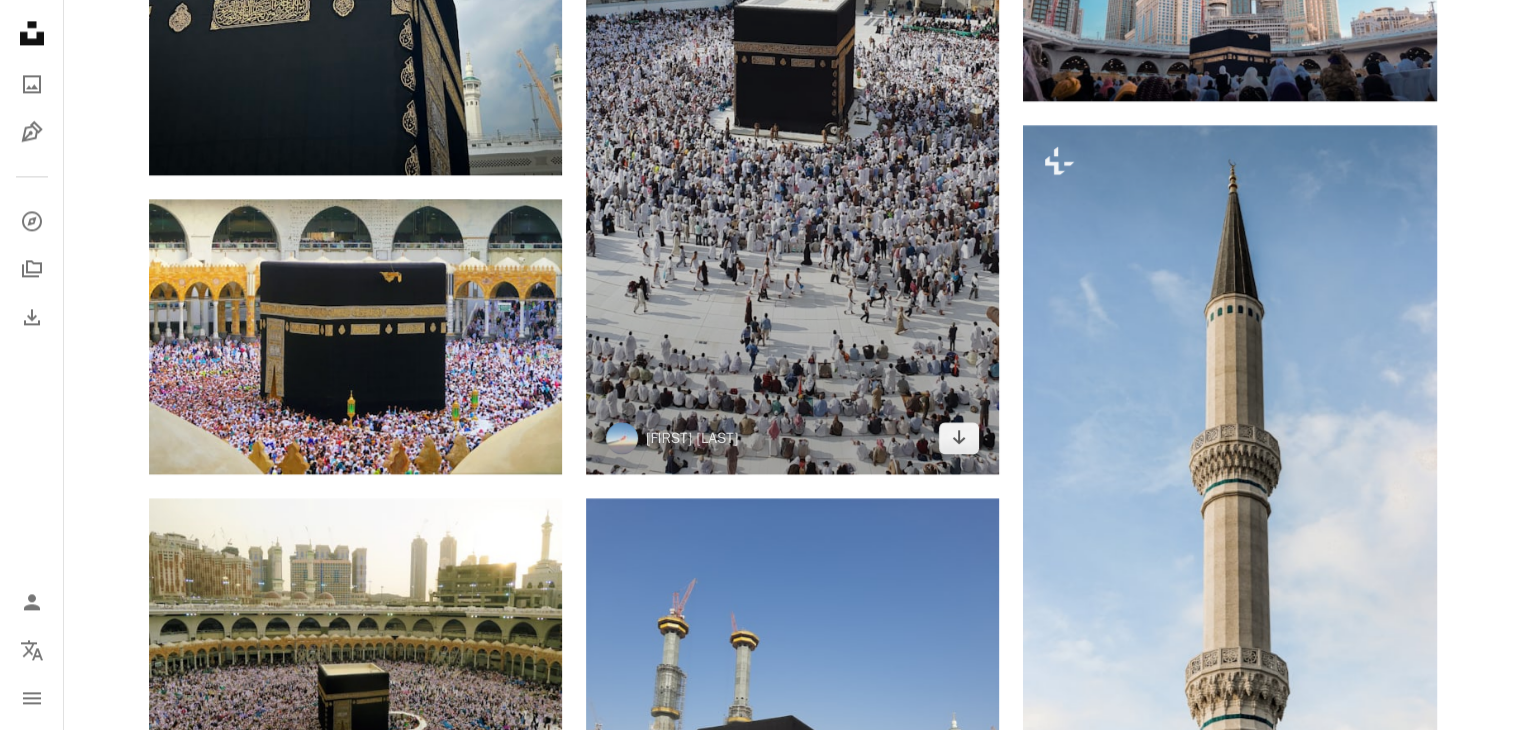 click at bounding box center [792, 38] 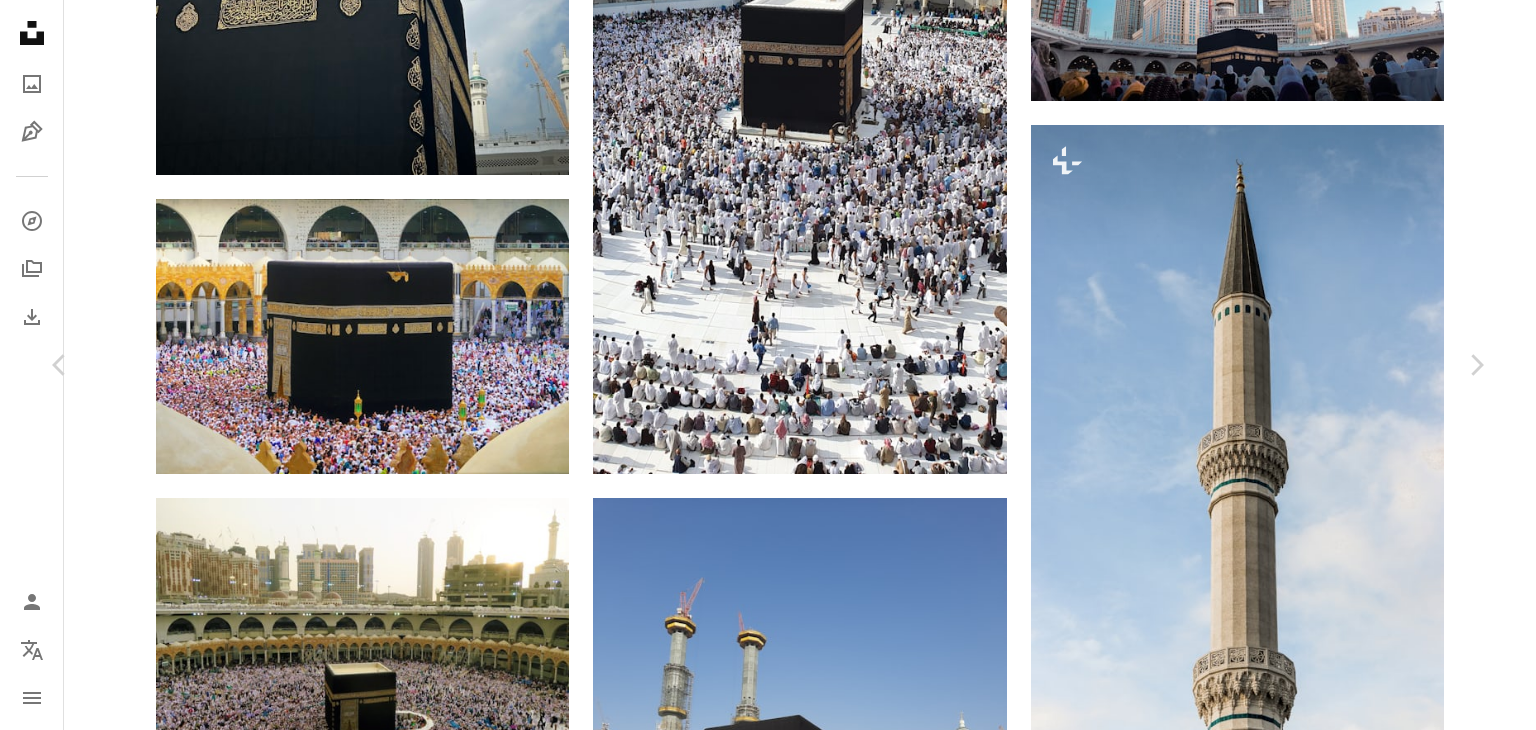 click on "An X shape" at bounding box center (20, 20) 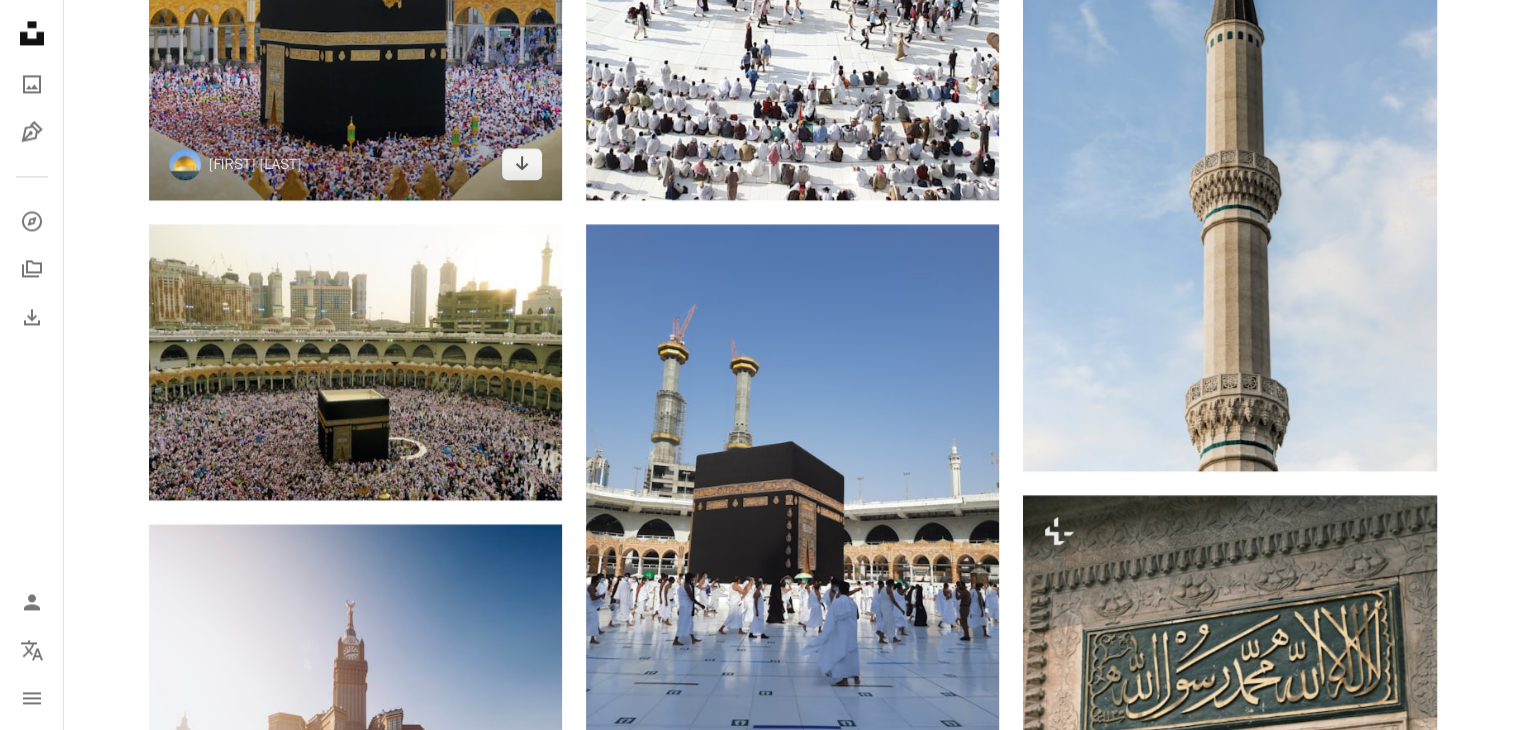 scroll, scrollTop: 3200, scrollLeft: 0, axis: vertical 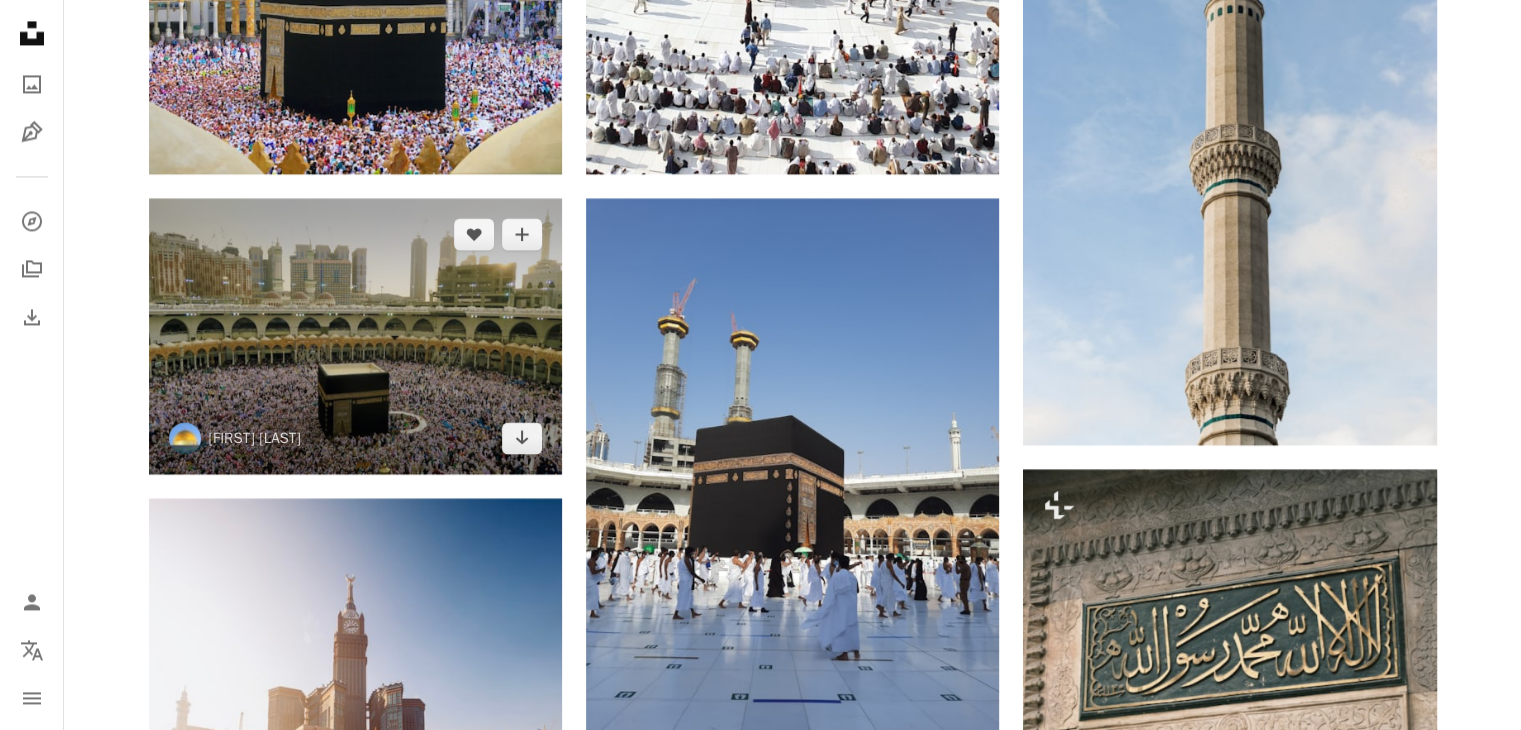 click at bounding box center [355, 335] 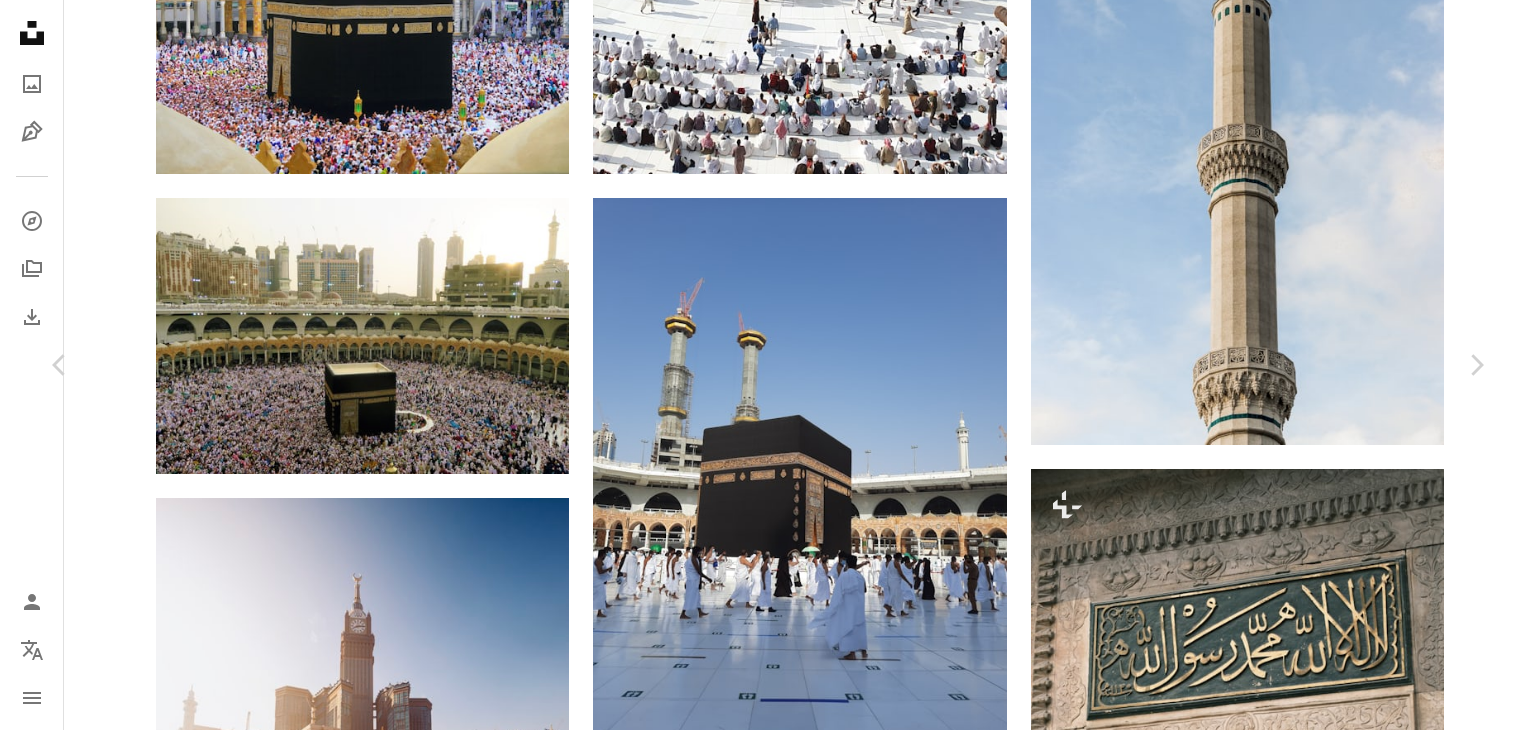 click on "Chevron down" 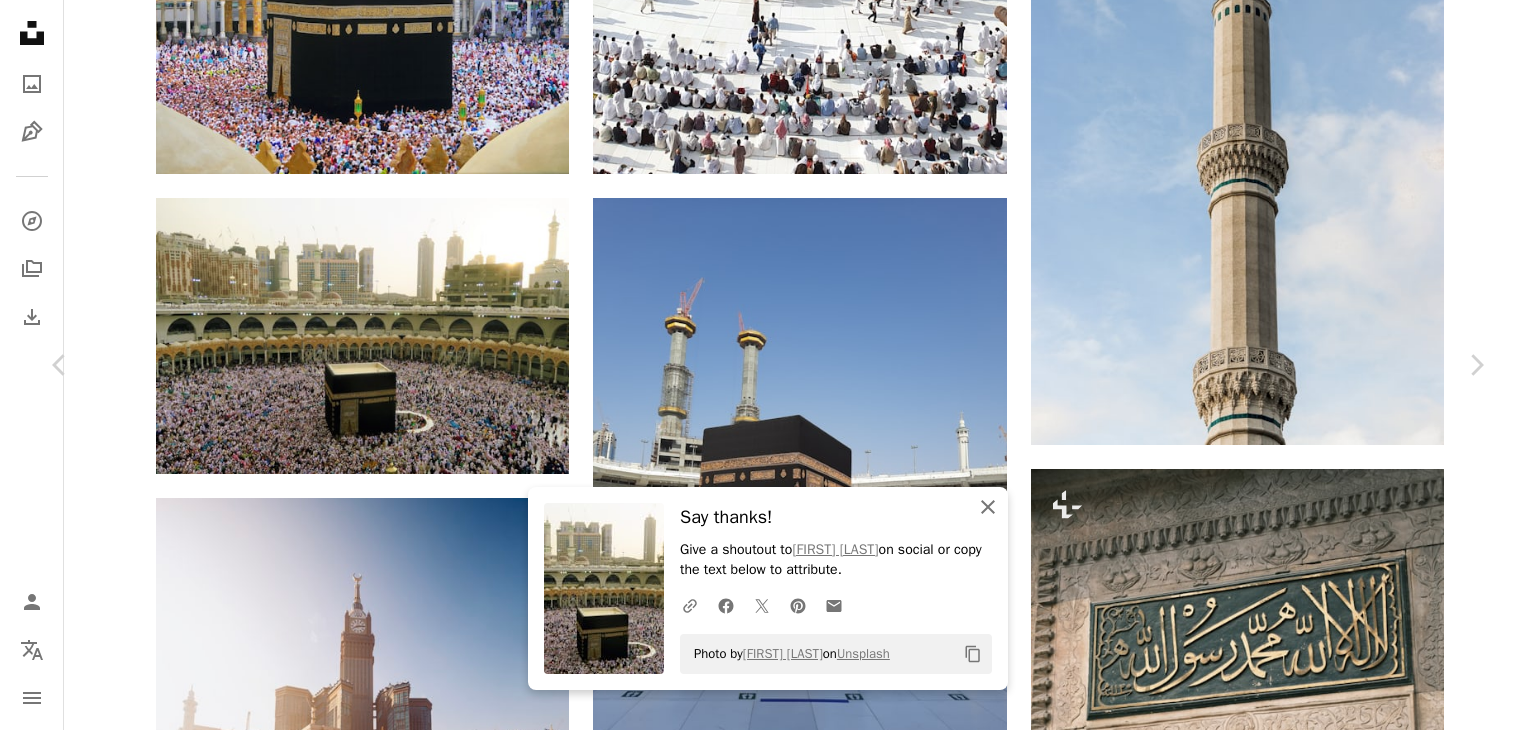 click on "An X shape" 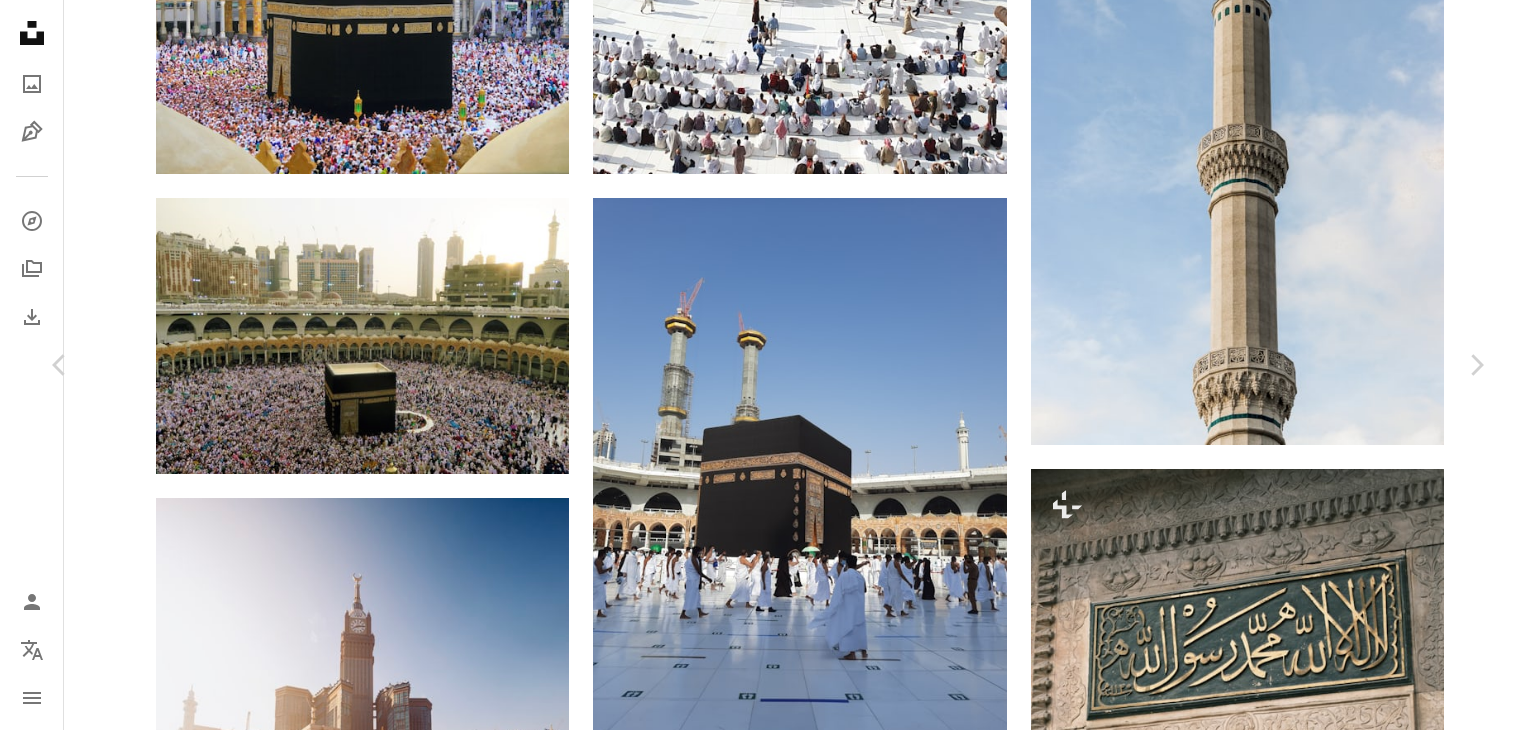 click on "An X shape" at bounding box center [20, 20] 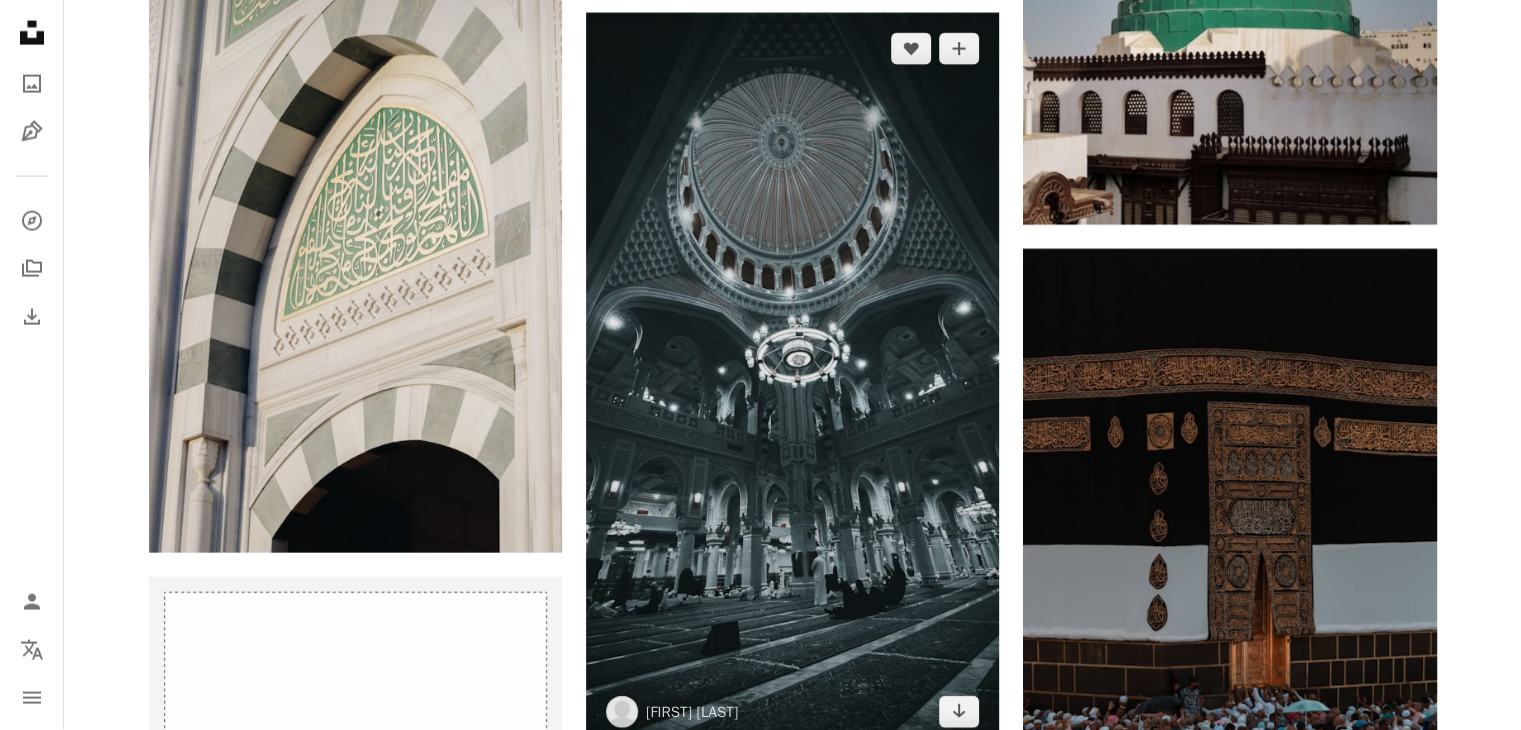 scroll, scrollTop: 4600, scrollLeft: 0, axis: vertical 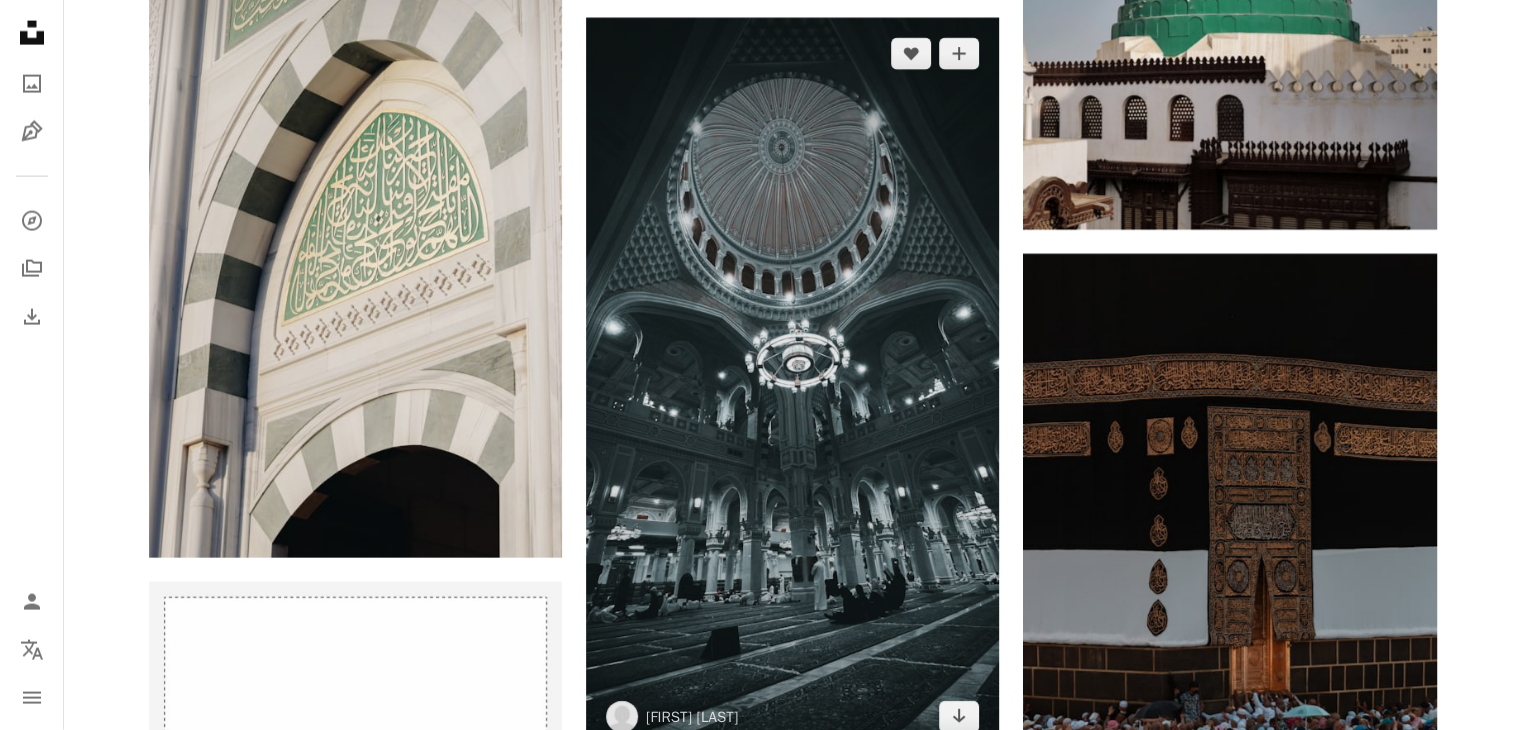 click at bounding box center [792, 385] 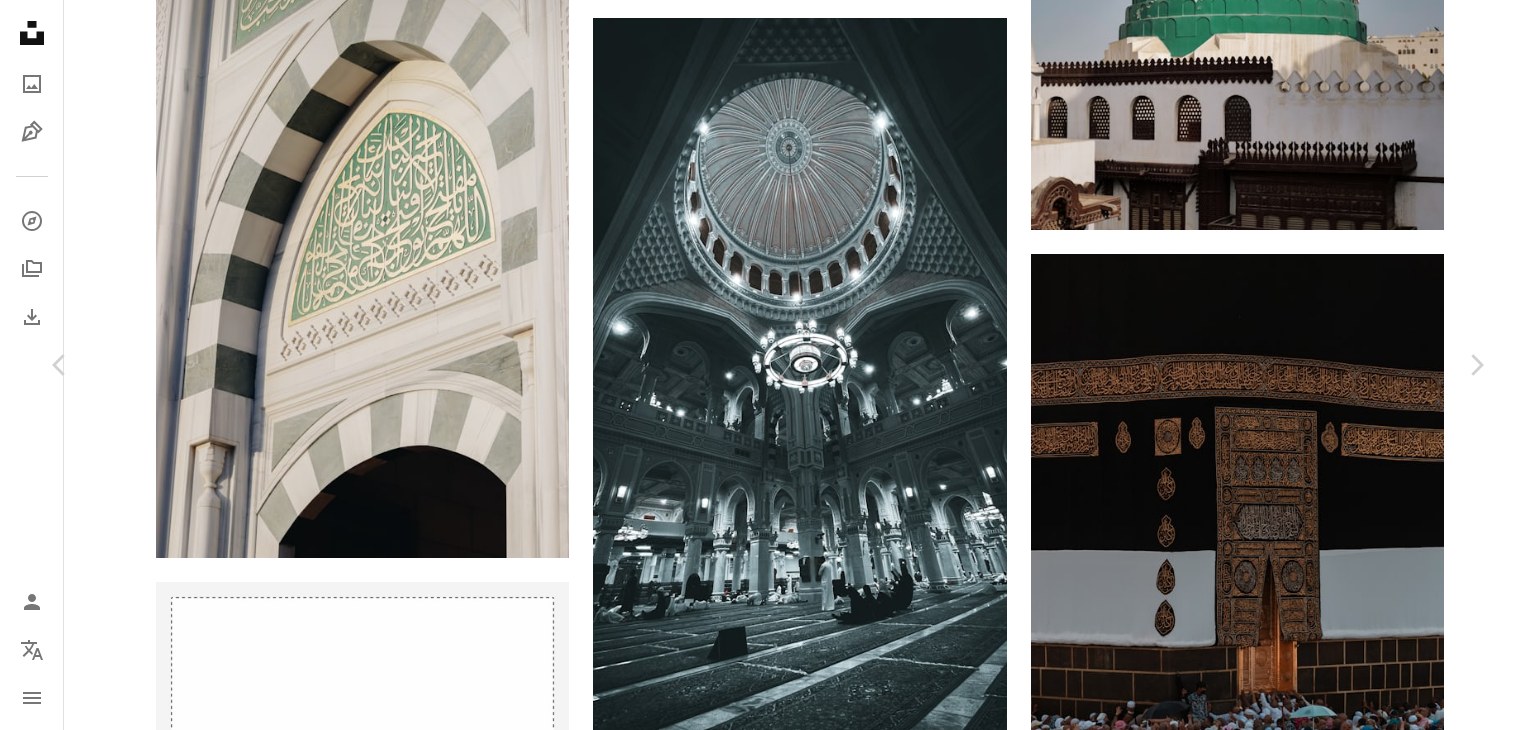 click on "Chevron down" 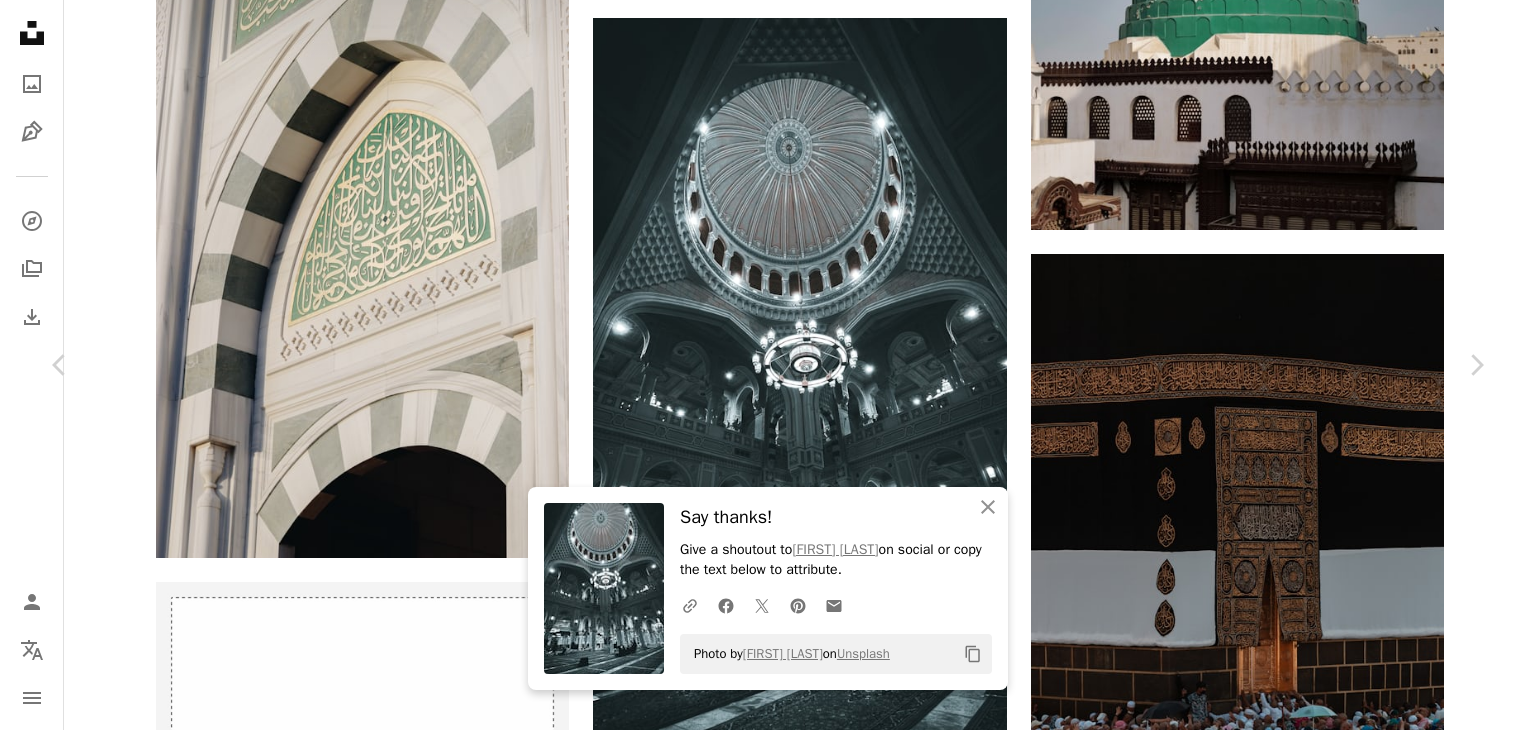 click on "An X shape" at bounding box center [20, 20] 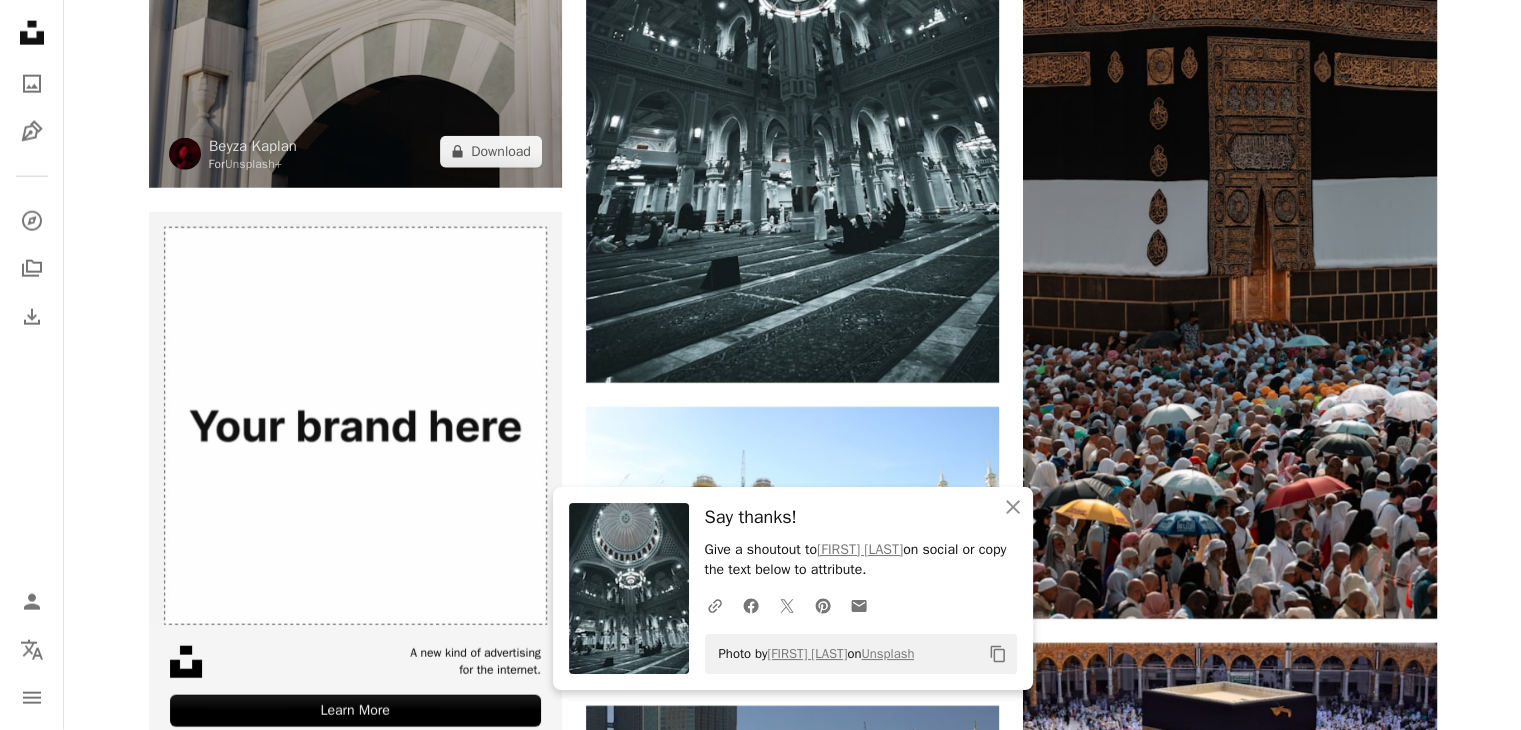 scroll, scrollTop: 5000, scrollLeft: 0, axis: vertical 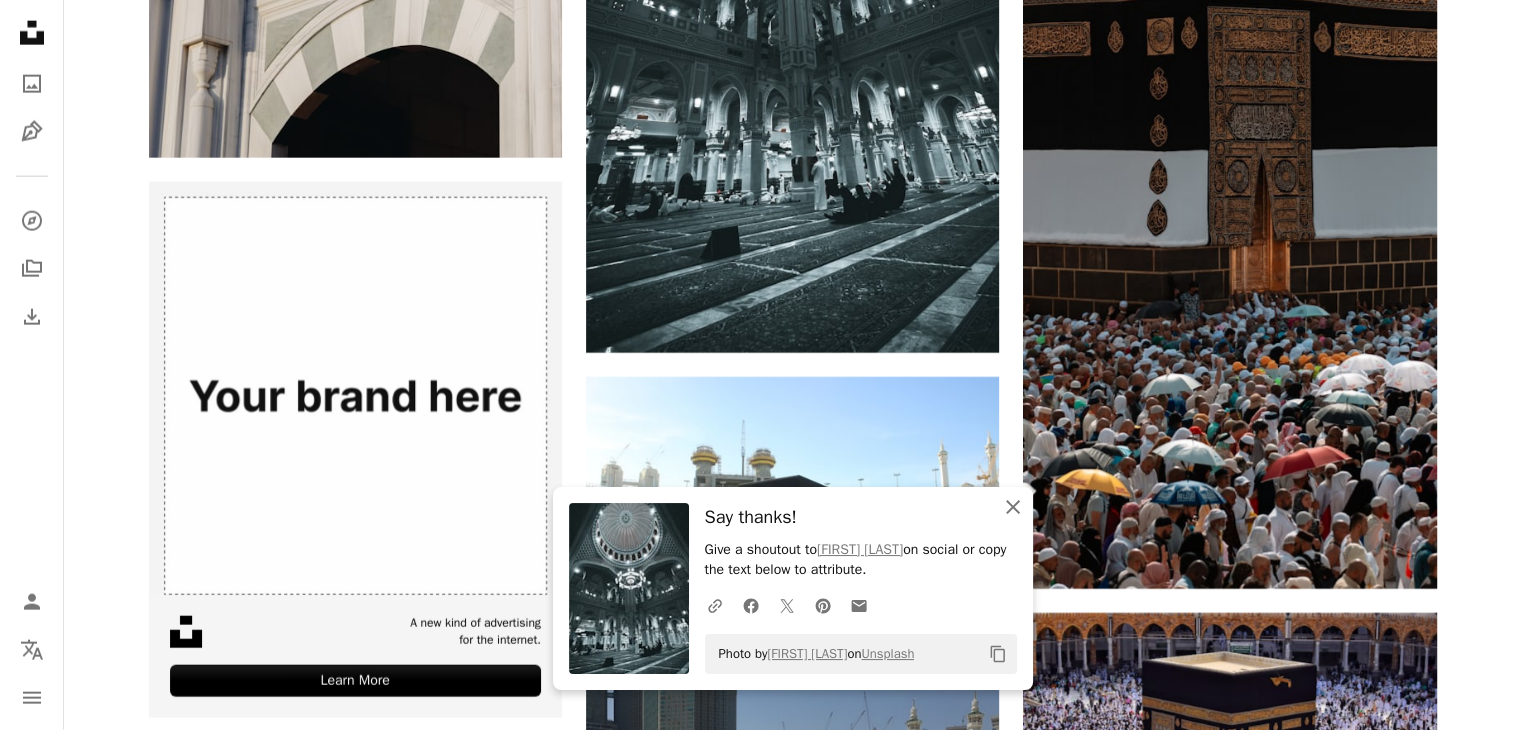 click 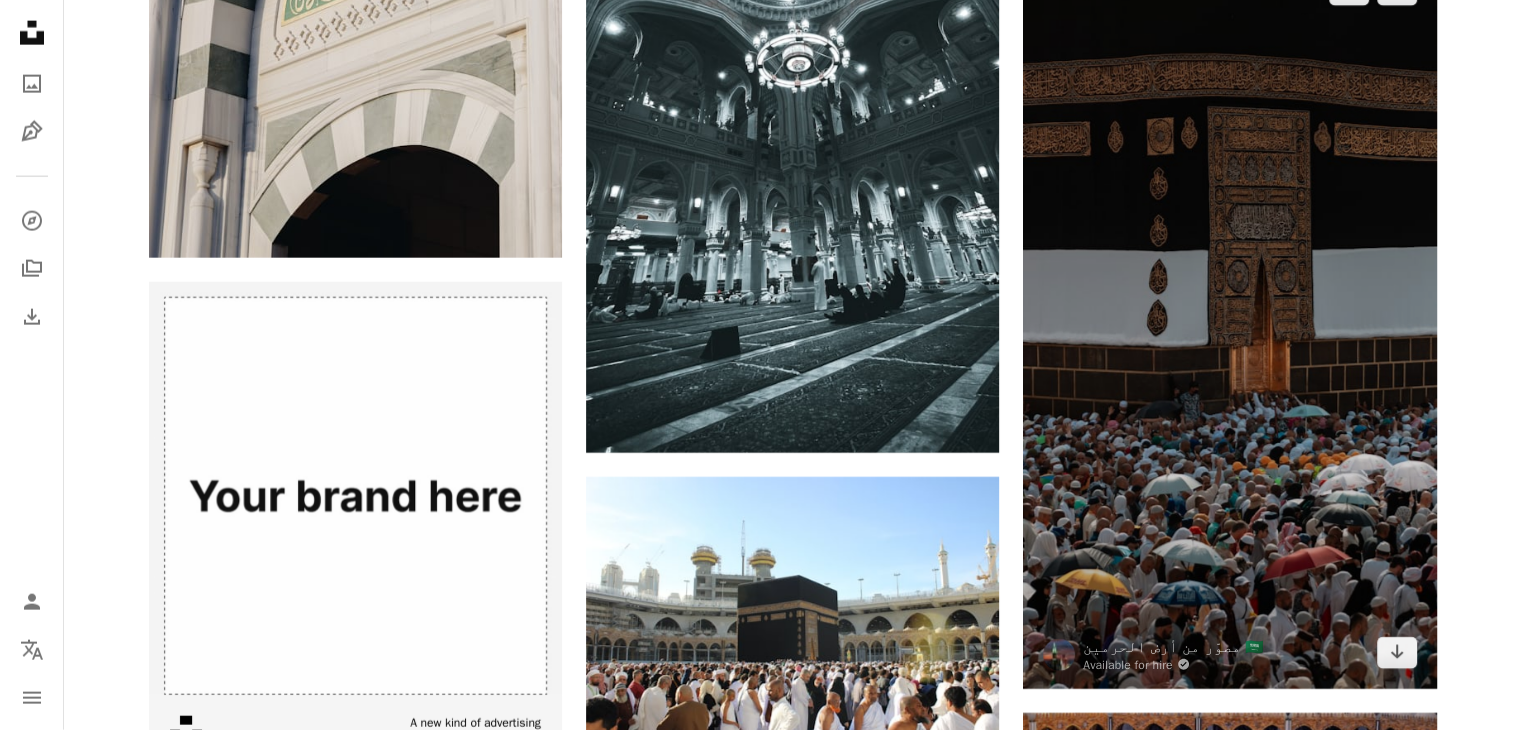scroll, scrollTop: 4800, scrollLeft: 0, axis: vertical 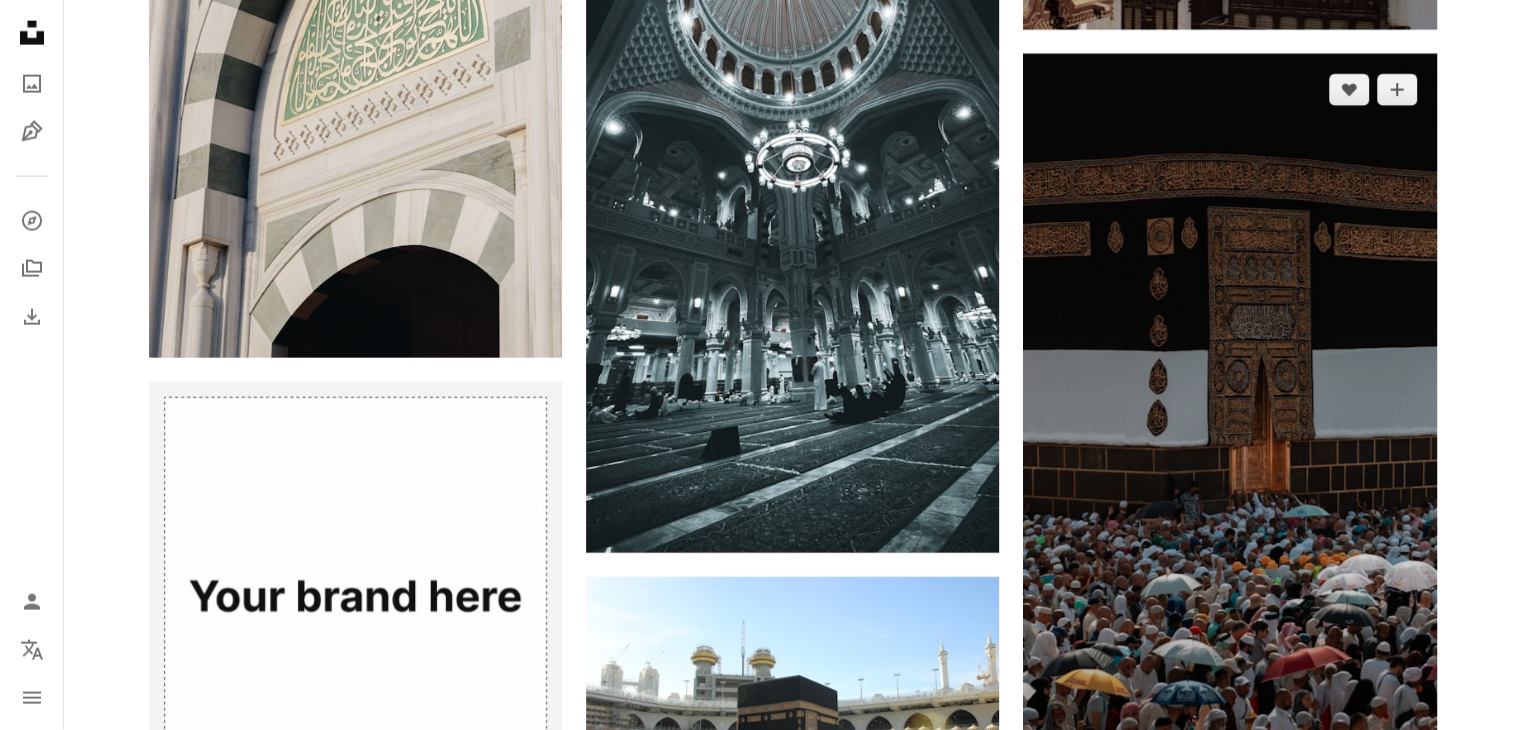 click at bounding box center [1229, 421] 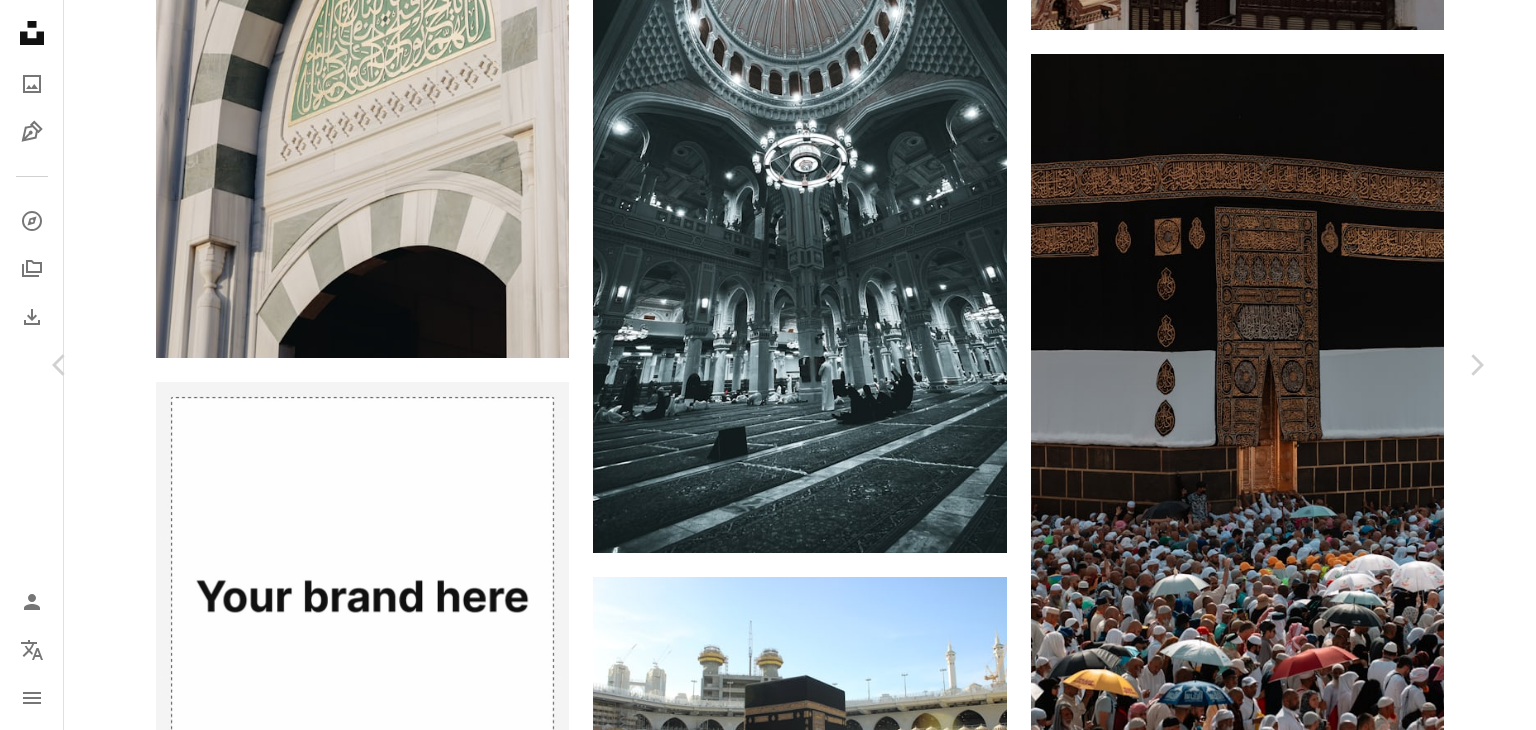 click on "Chevron down" 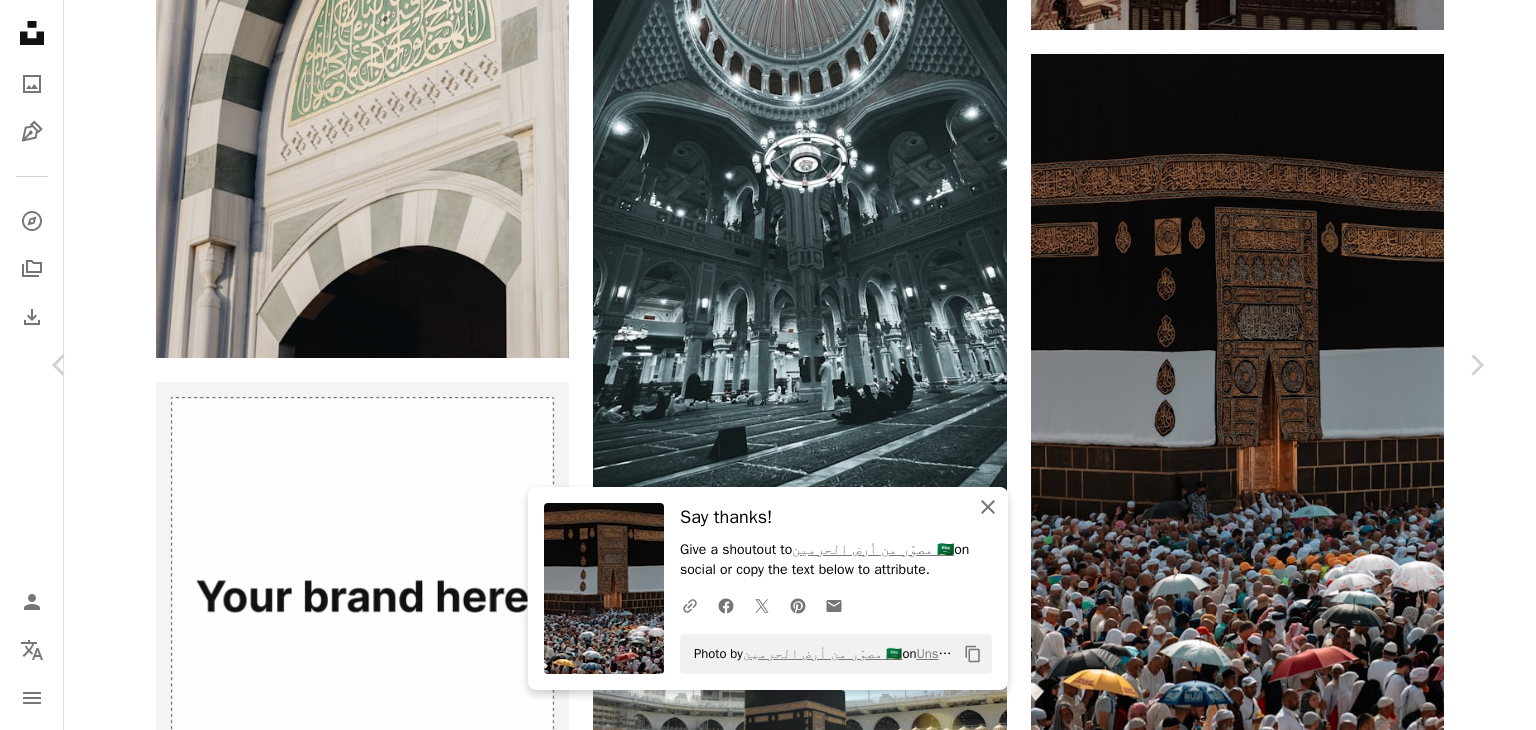 click on "An X shape" 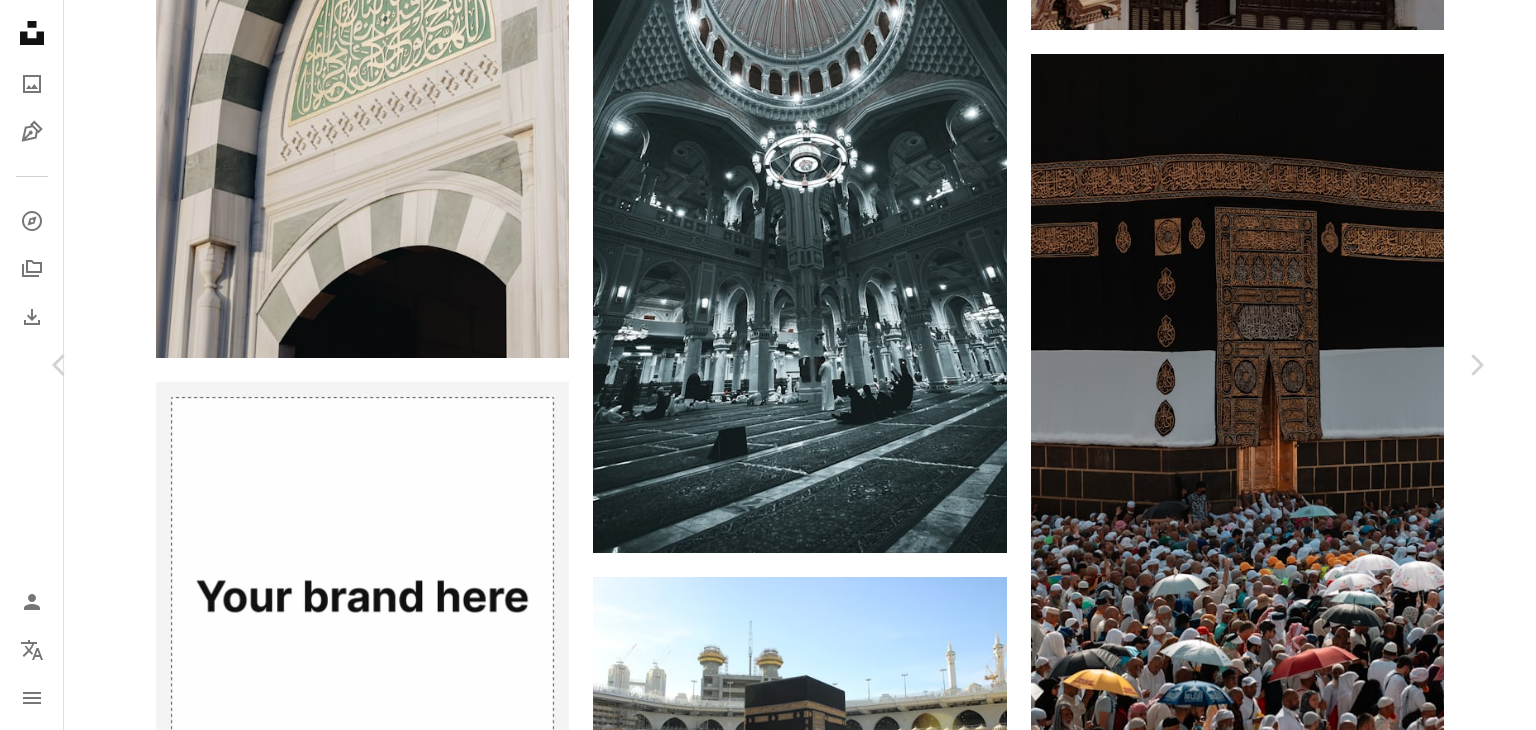 click on "An X shape" at bounding box center [20, 20] 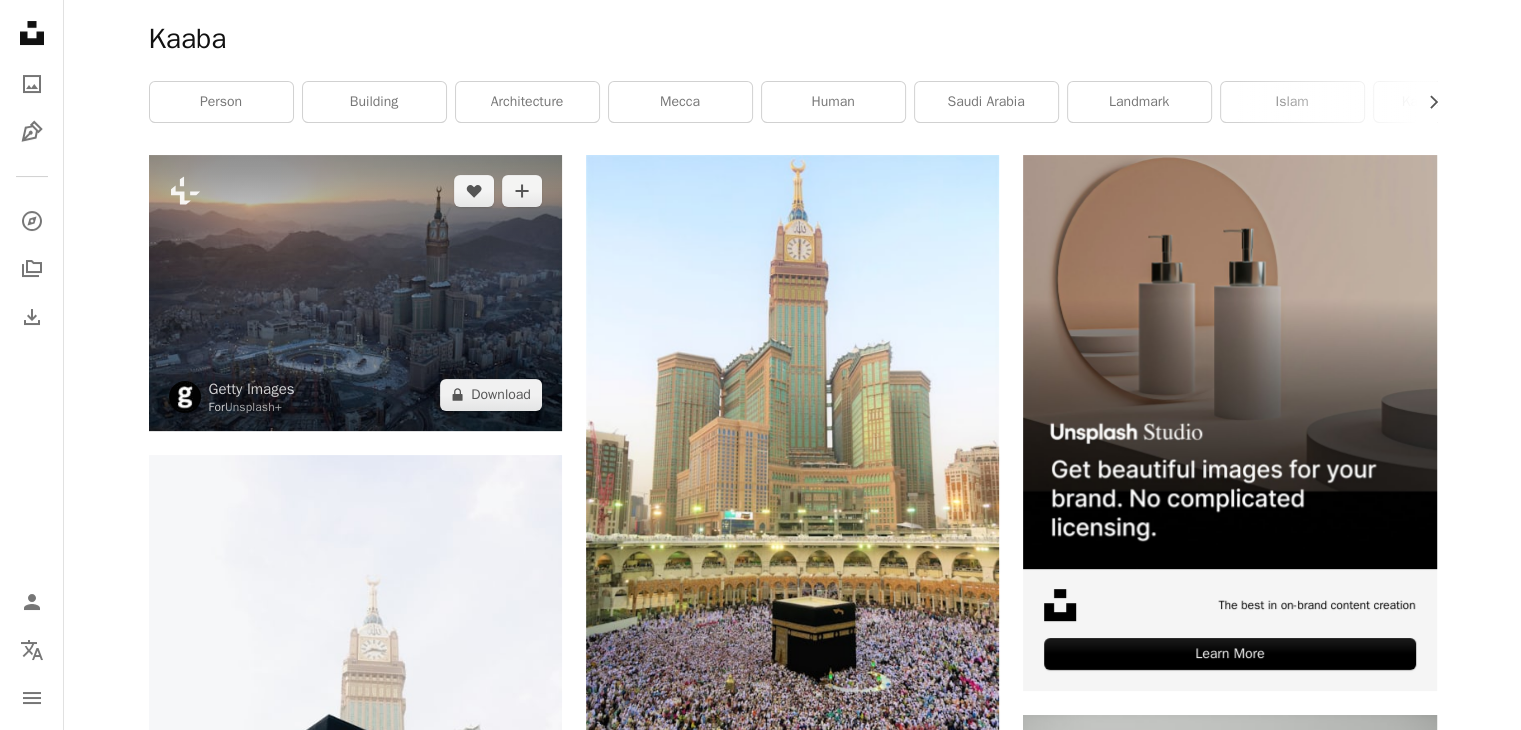 scroll, scrollTop: 0, scrollLeft: 0, axis: both 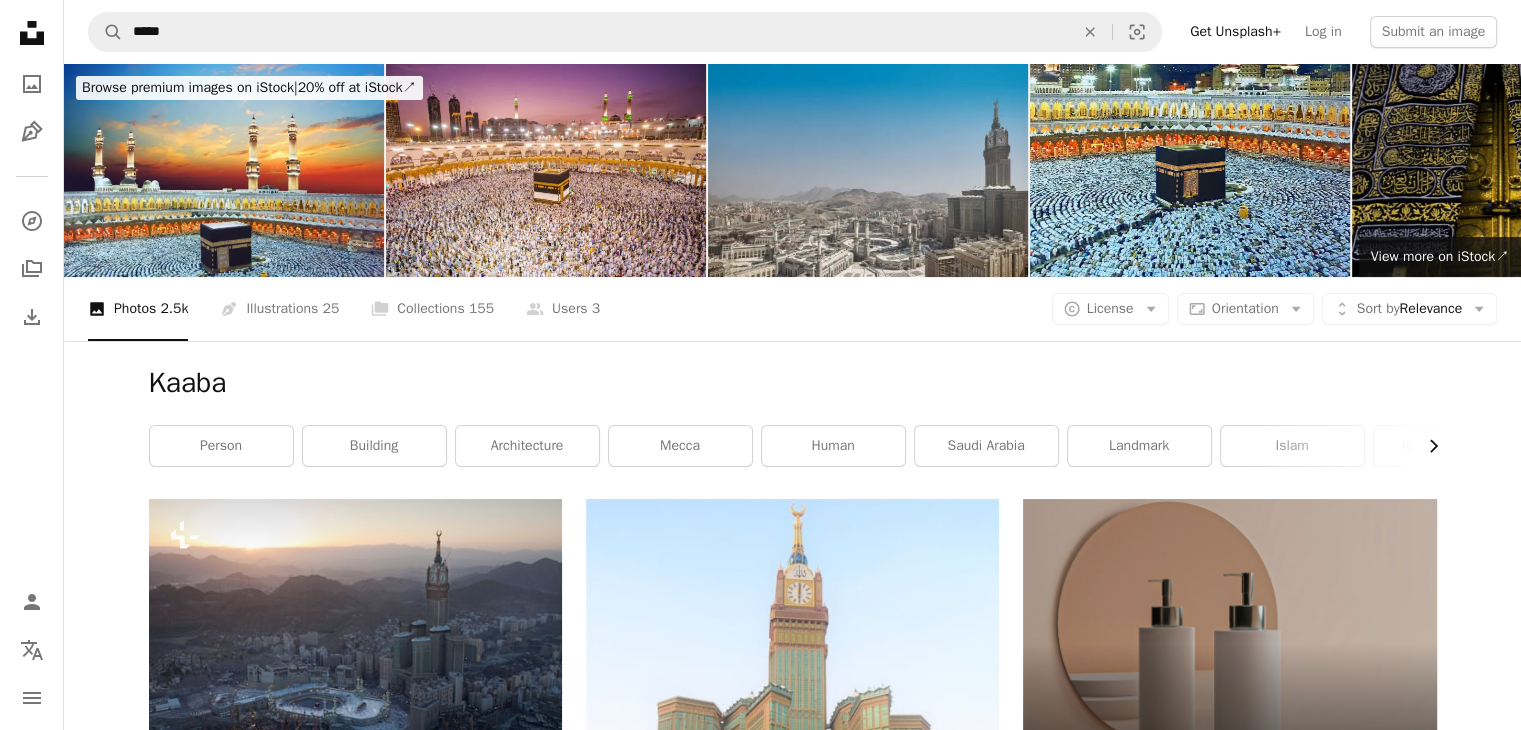click 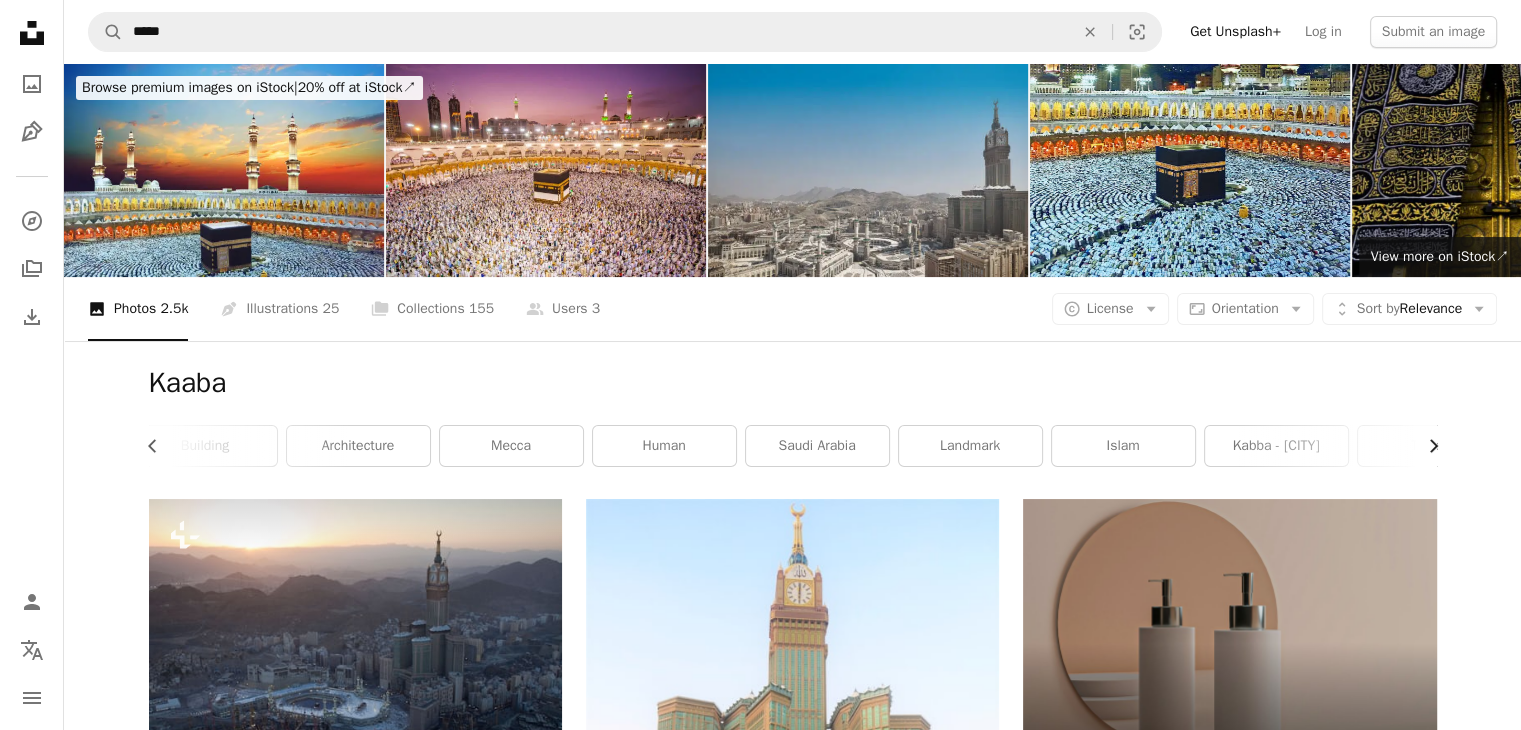 scroll, scrollTop: 0, scrollLeft: 300, axis: horizontal 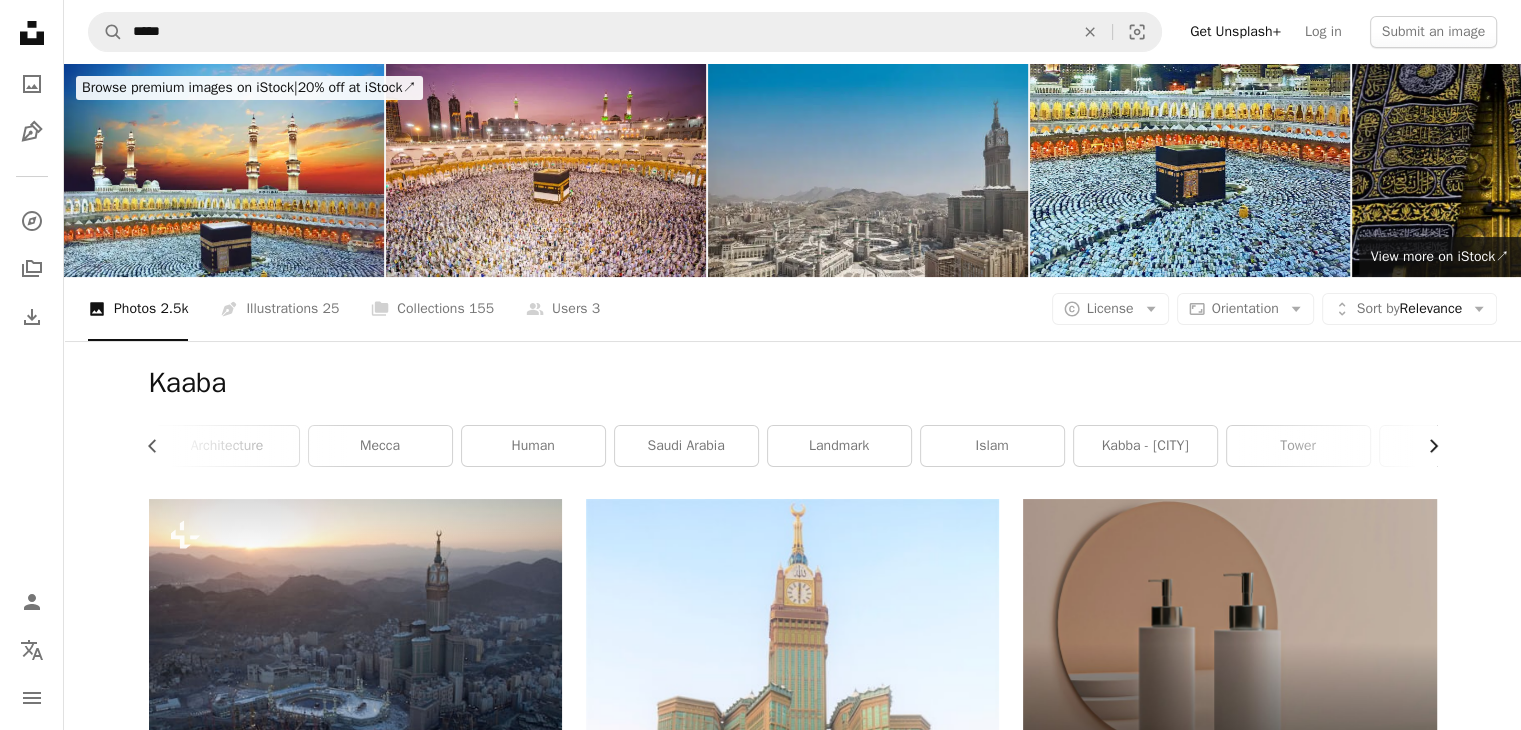 click 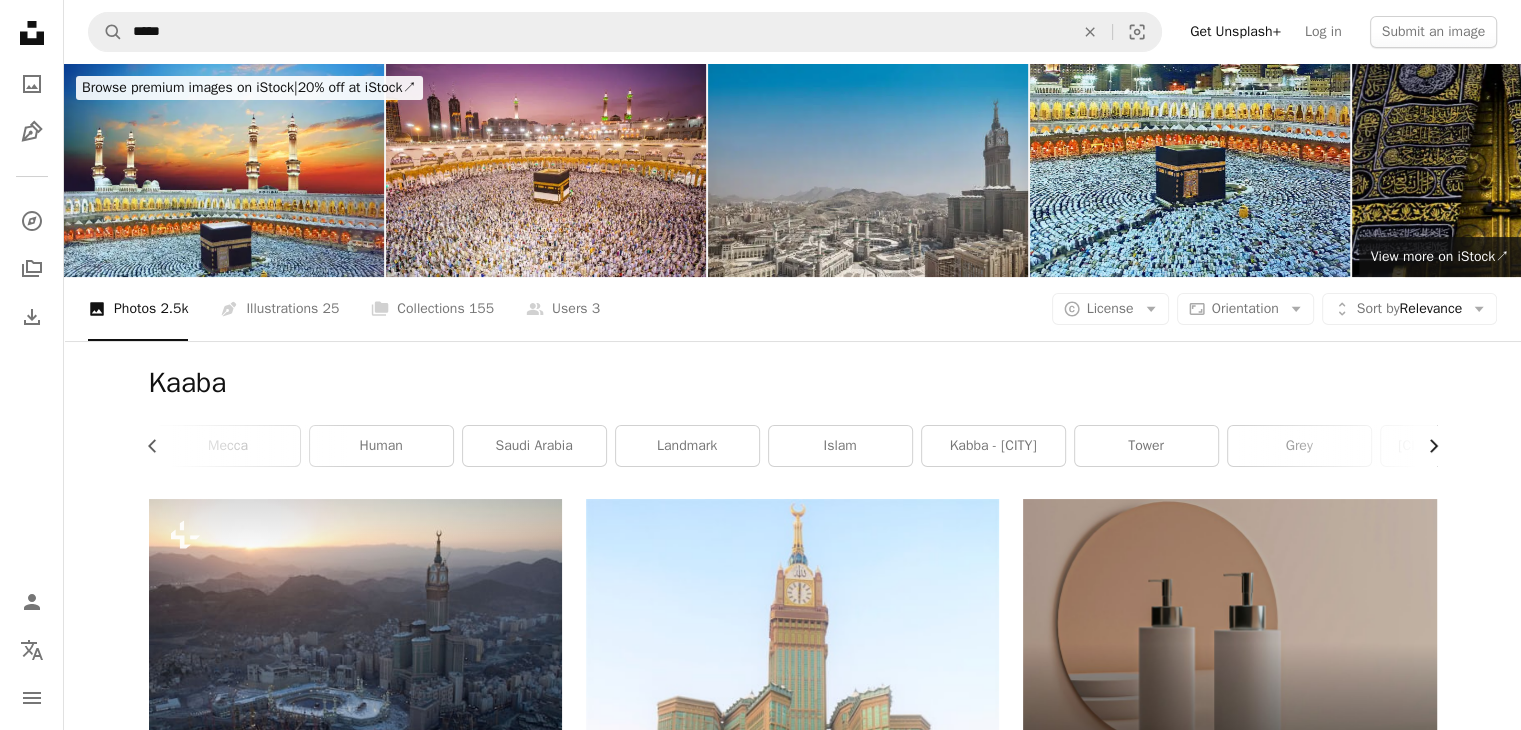scroll, scrollTop: 0, scrollLeft: 540, axis: horizontal 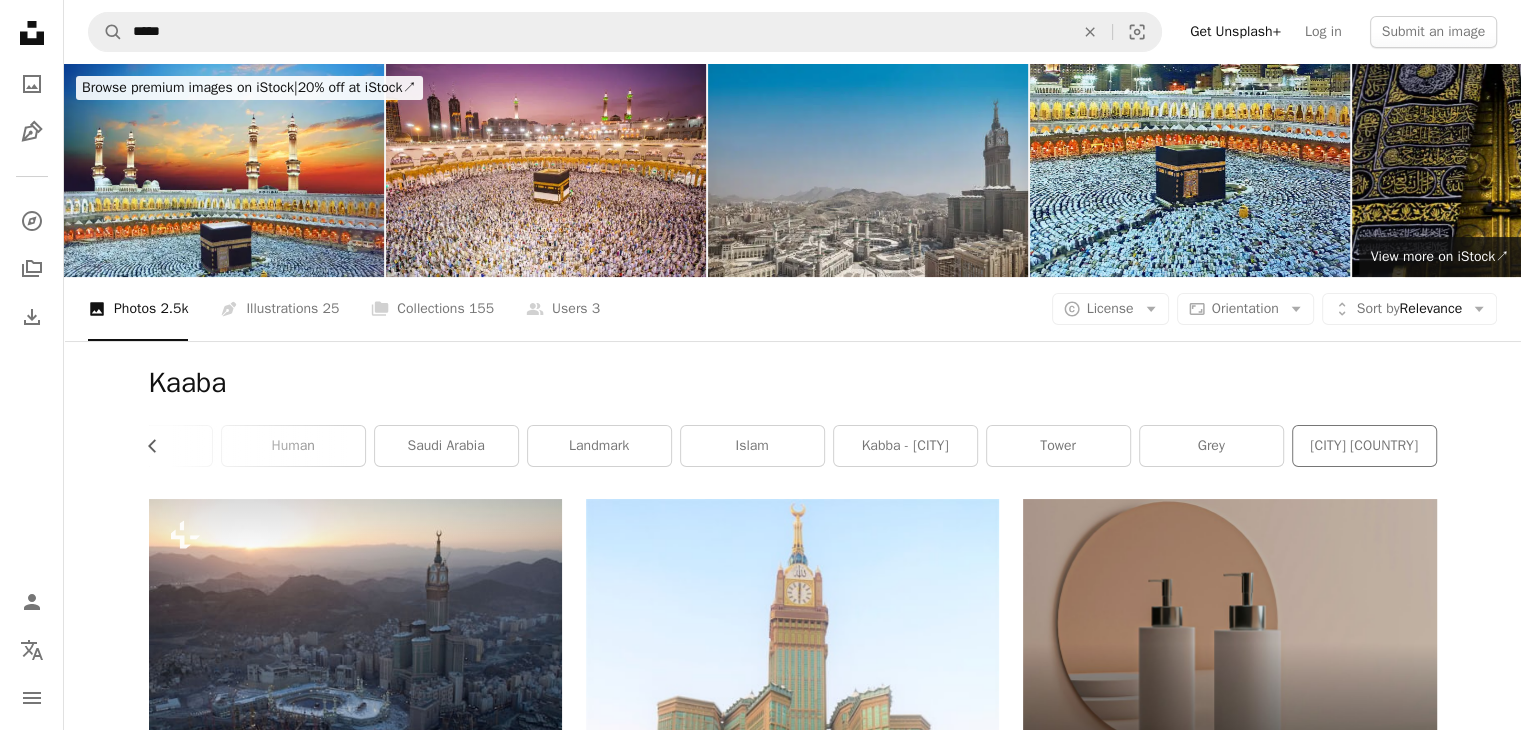 click on "Kaaba Chevron left person building architecture mecca human saudi arabia landmark islam kabba - mecca tower grey mecca saudi arabia" at bounding box center (793, 420) 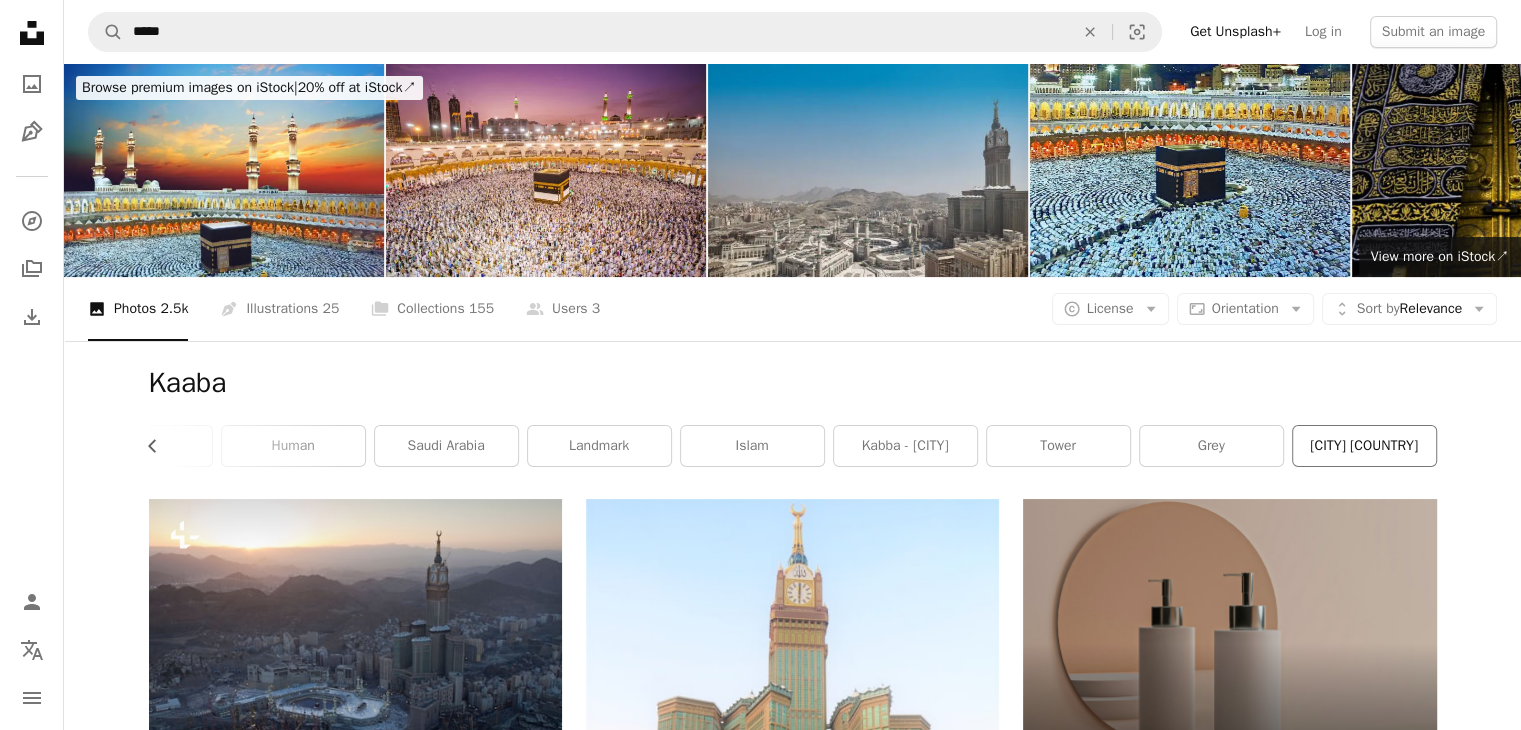 click on "[CITY] [COUNTRY]" at bounding box center (1364, 446) 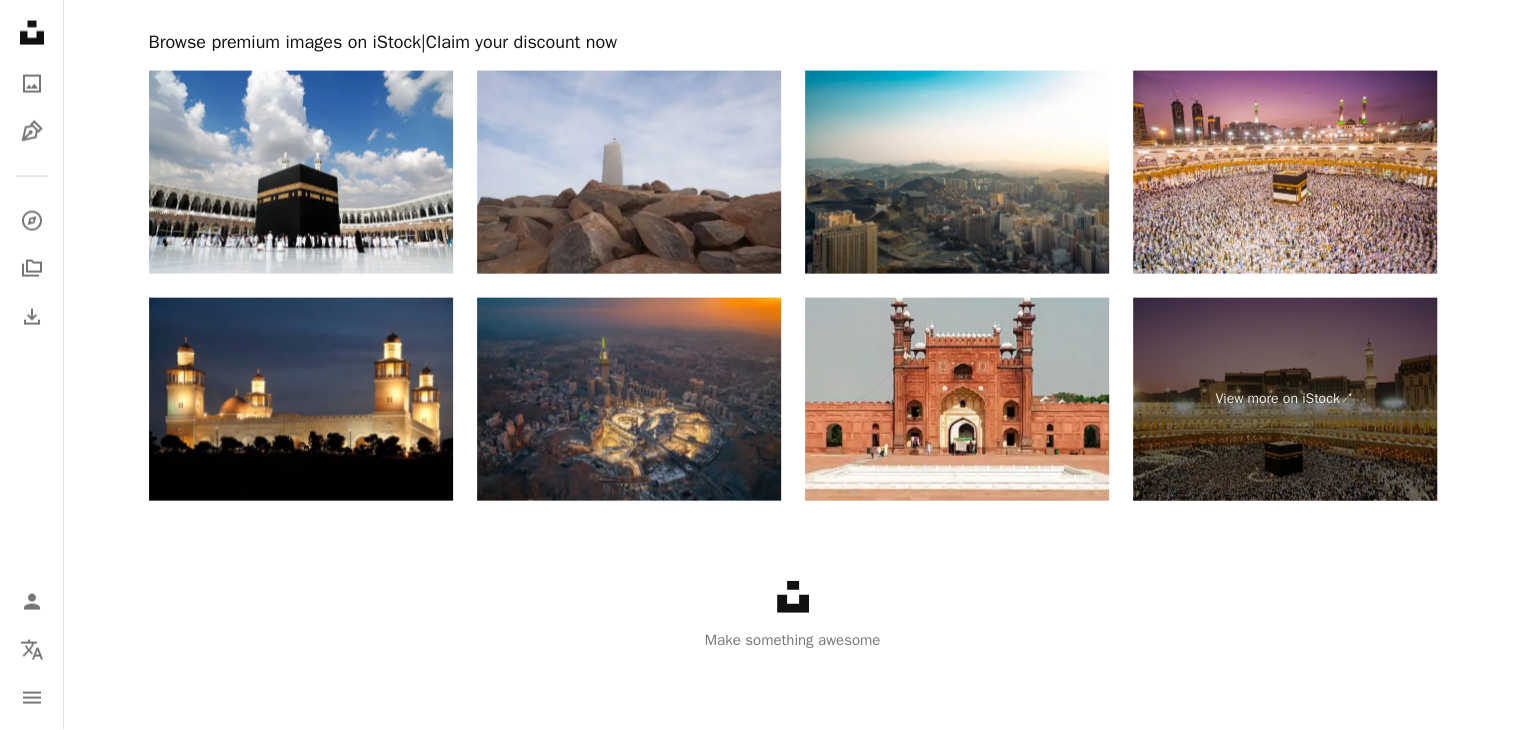 scroll, scrollTop: 3896, scrollLeft: 0, axis: vertical 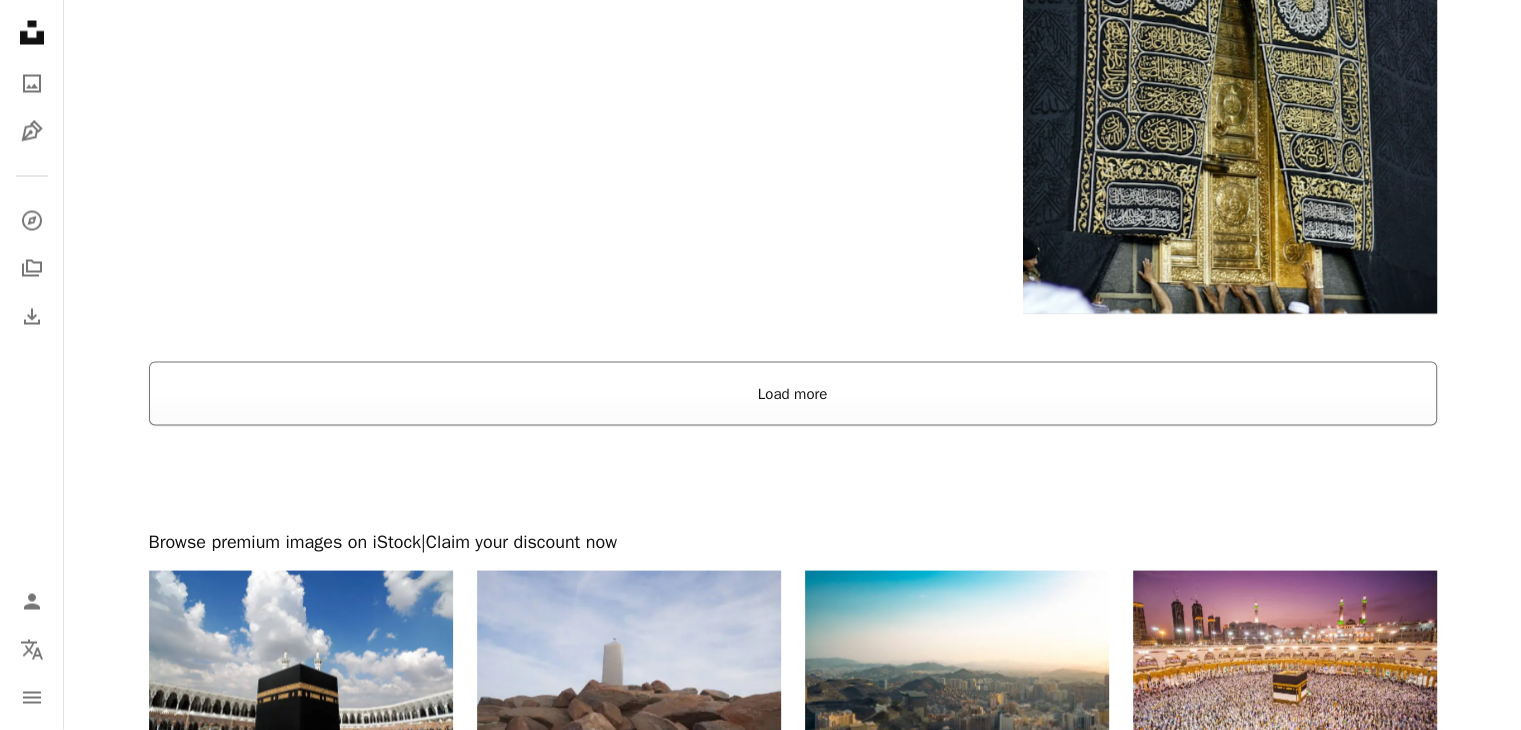 click on "Load more" at bounding box center [793, 394] 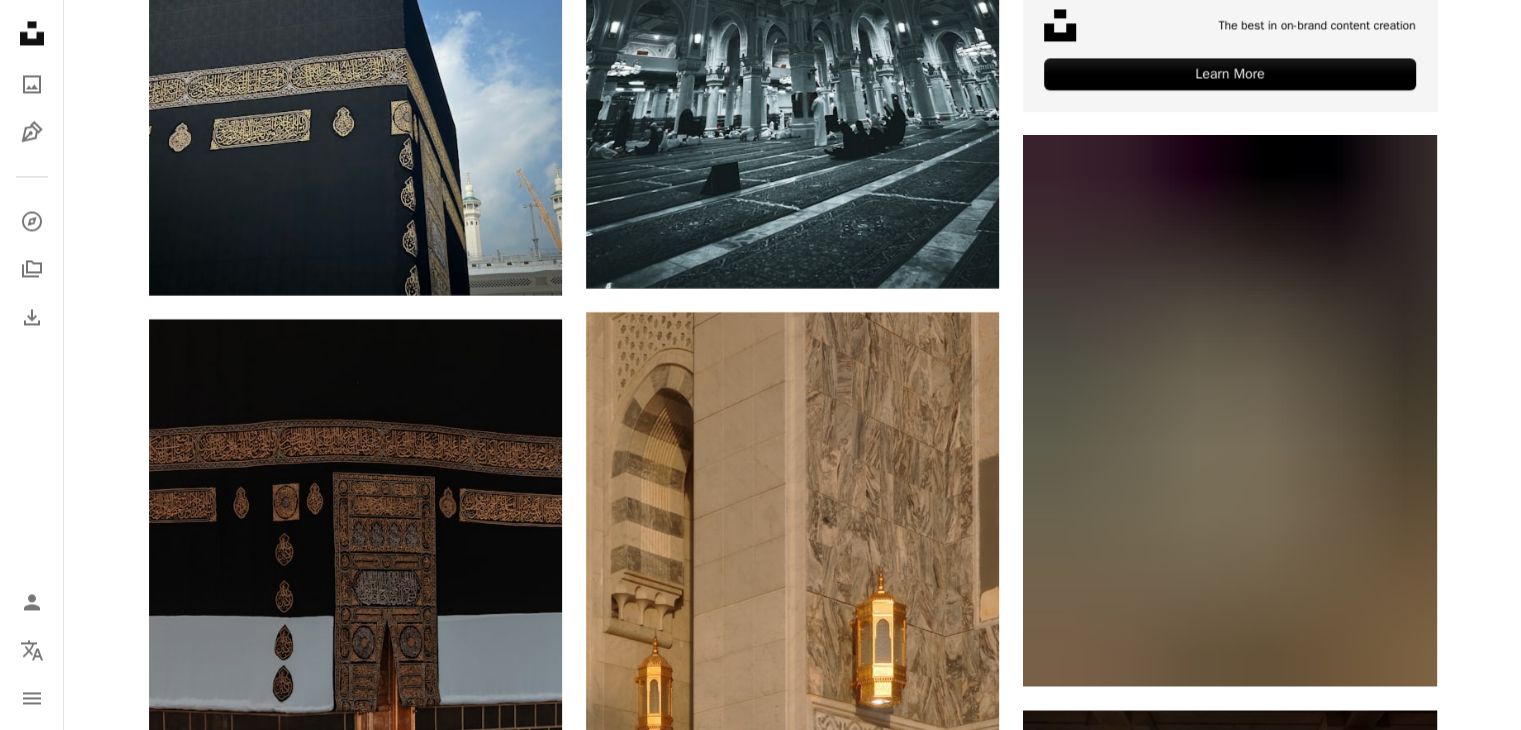 scroll, scrollTop: 10696, scrollLeft: 0, axis: vertical 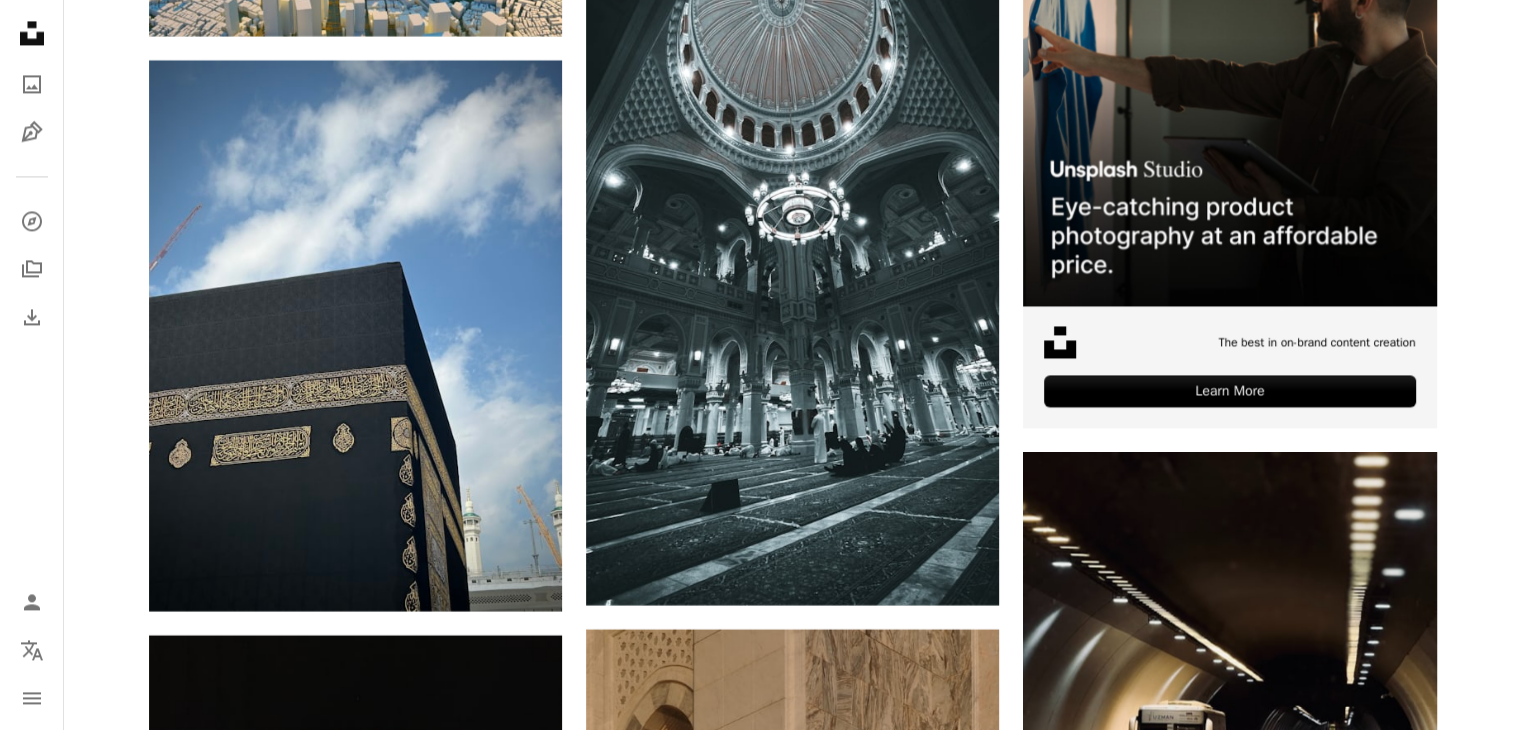 drag, startPoint x: 1474, startPoint y: 438, endPoint x: 1468, endPoint y: 373, distance: 65.27634 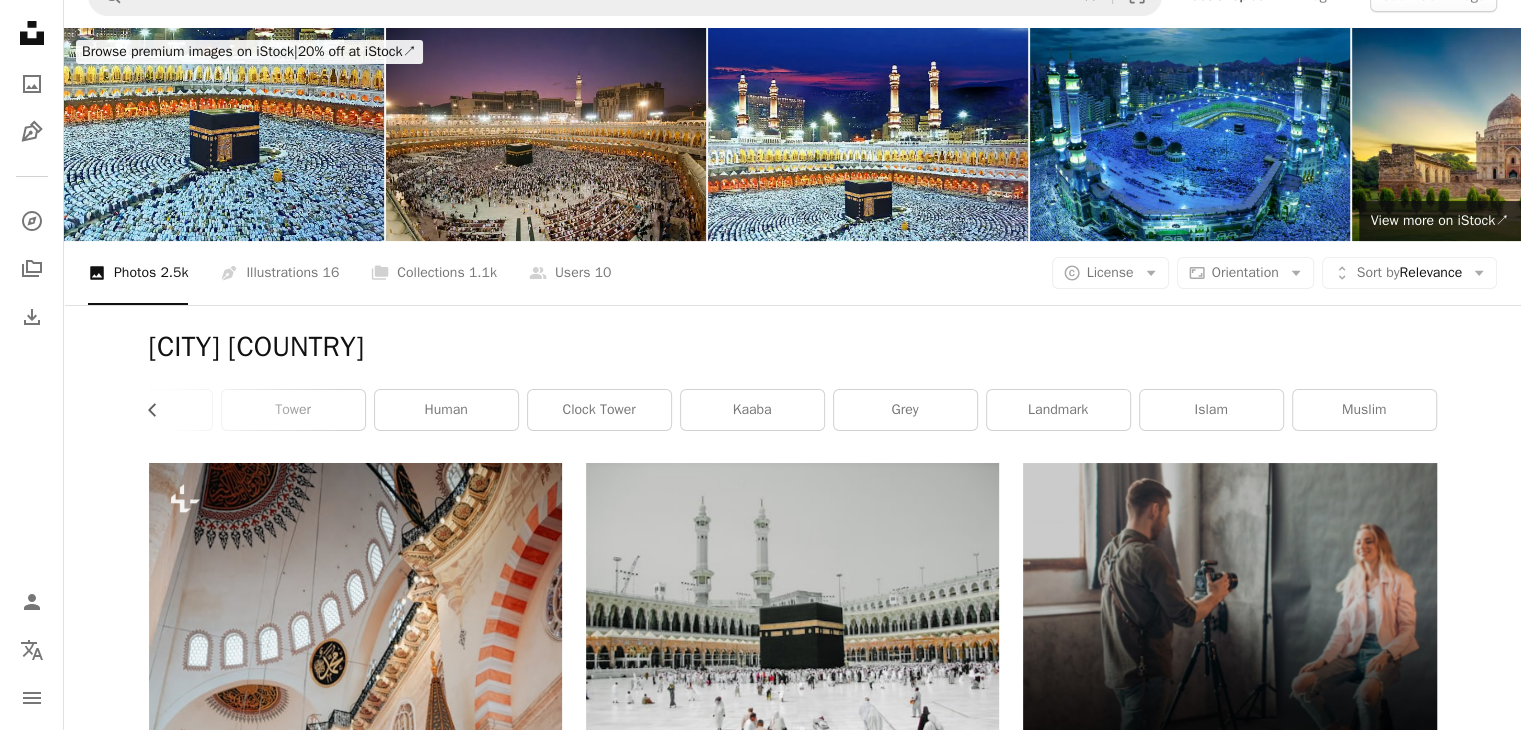 scroll, scrollTop: 0, scrollLeft: 0, axis: both 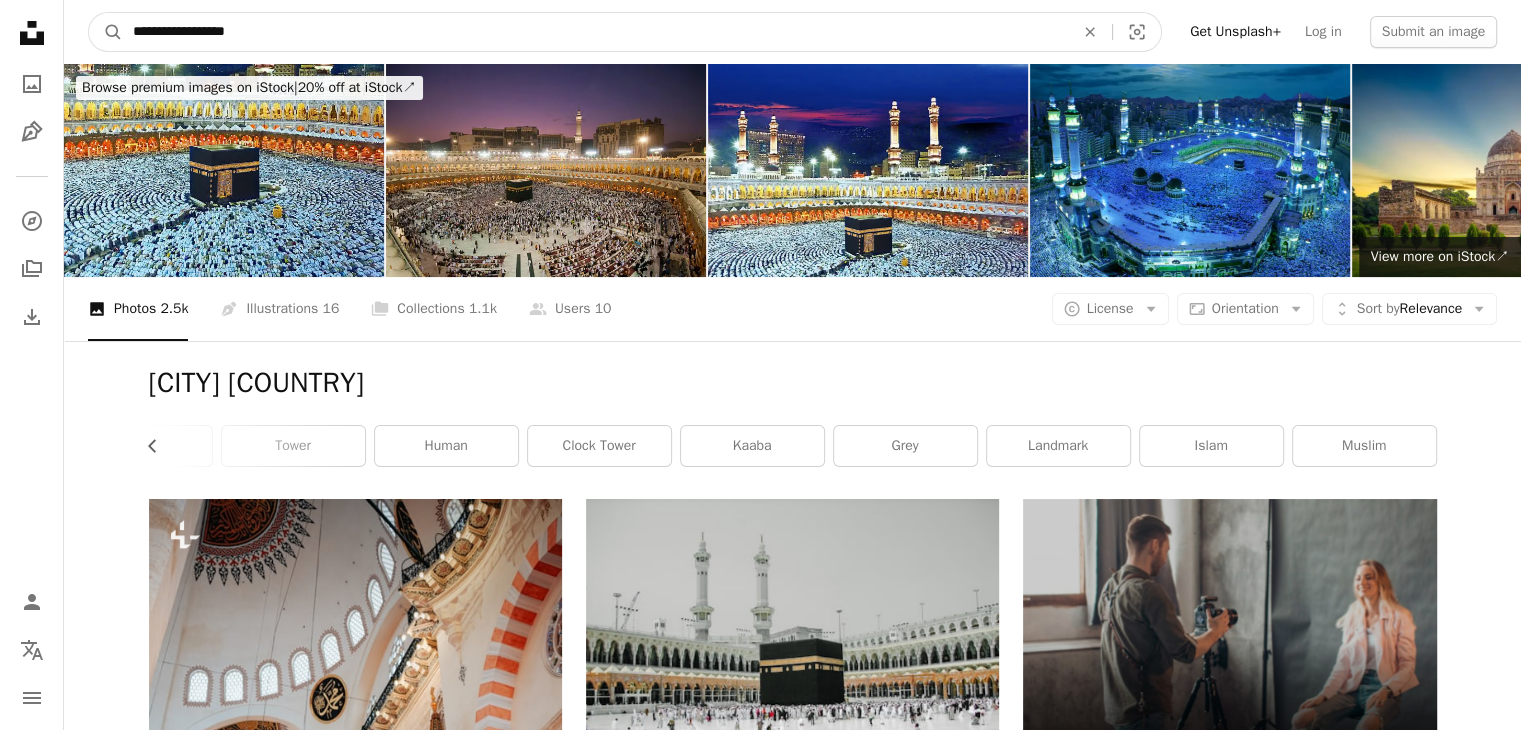 drag, startPoint x: 496, startPoint y: 36, endPoint x: 69, endPoint y: 33, distance: 427.01053 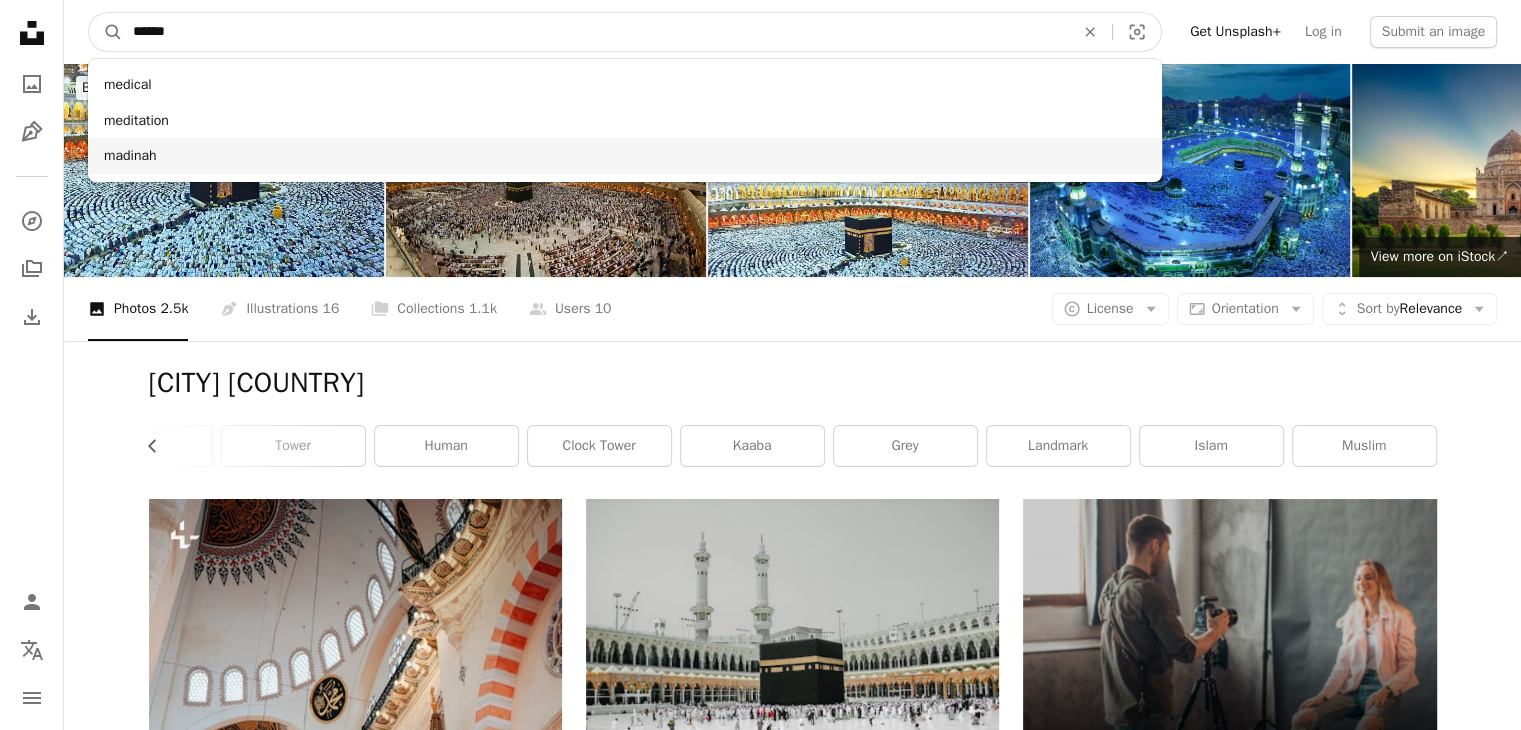 type on "******" 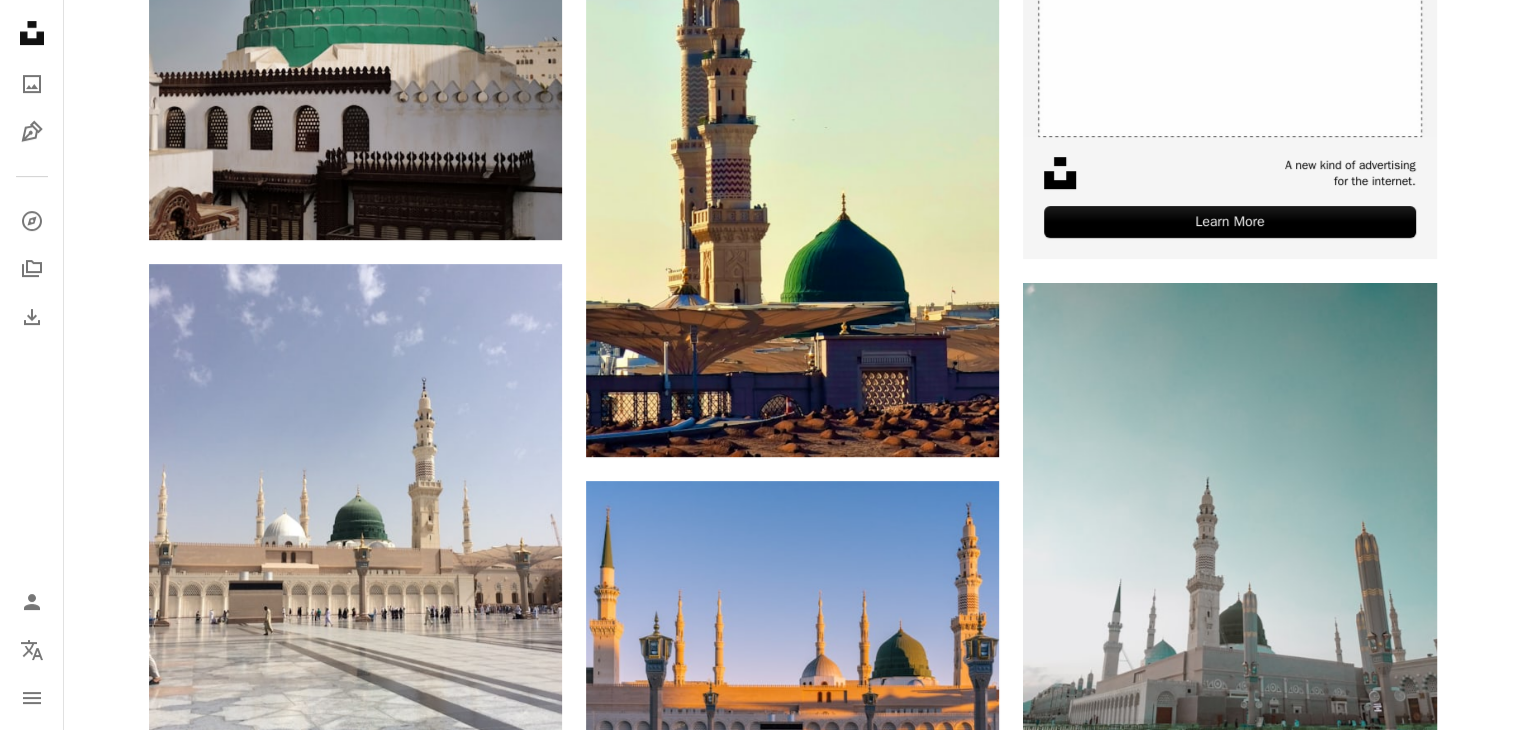 scroll, scrollTop: 800, scrollLeft: 0, axis: vertical 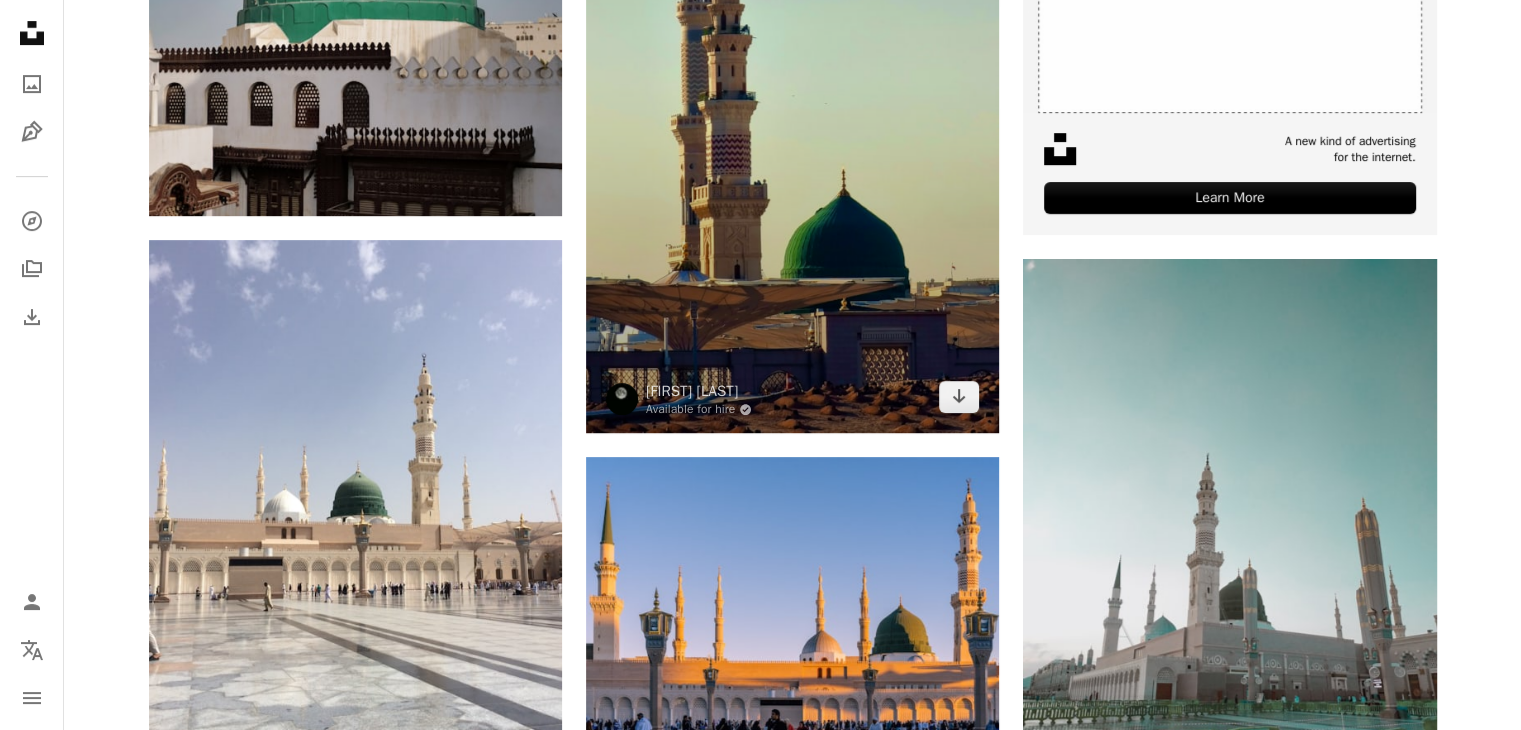 click at bounding box center [792, 66] 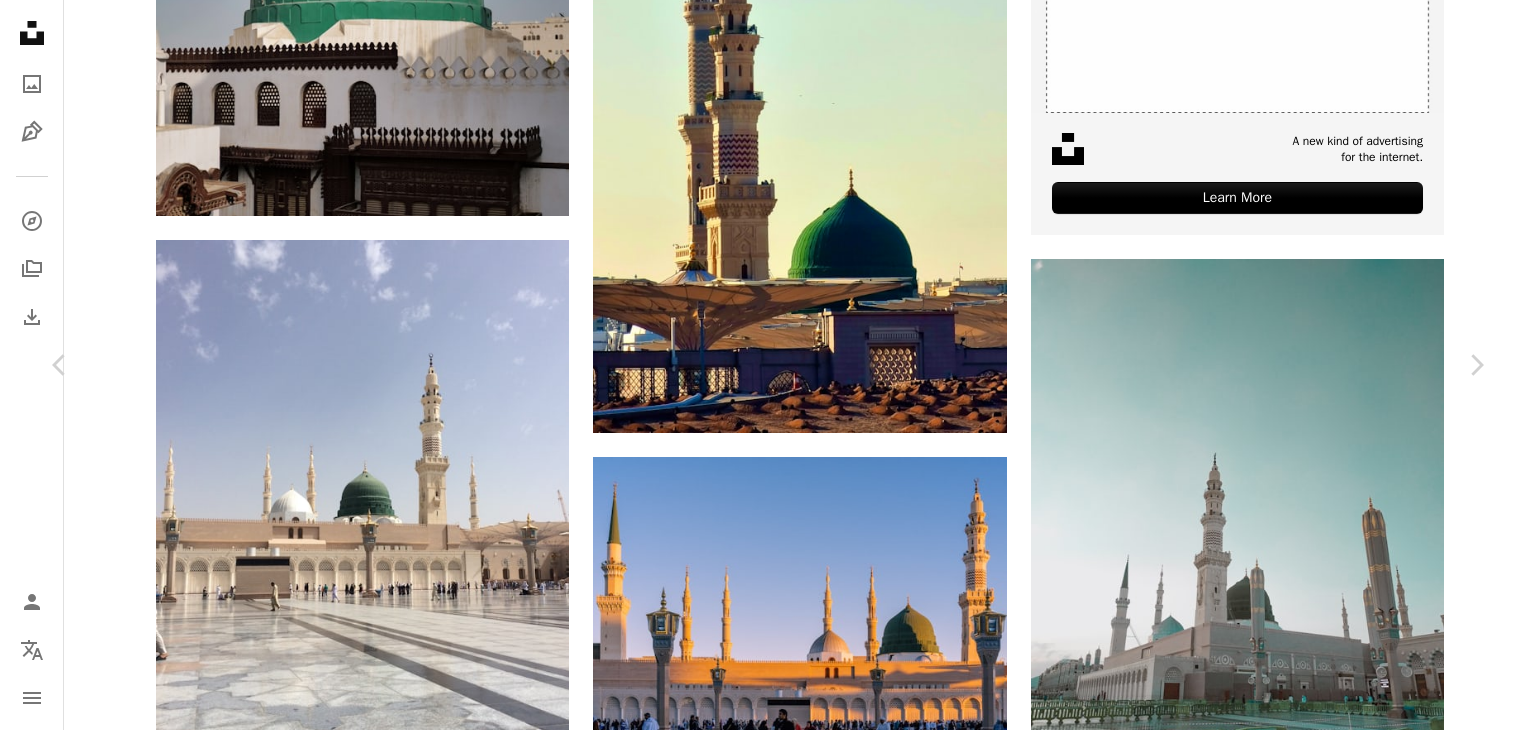 click on "Chevron down" 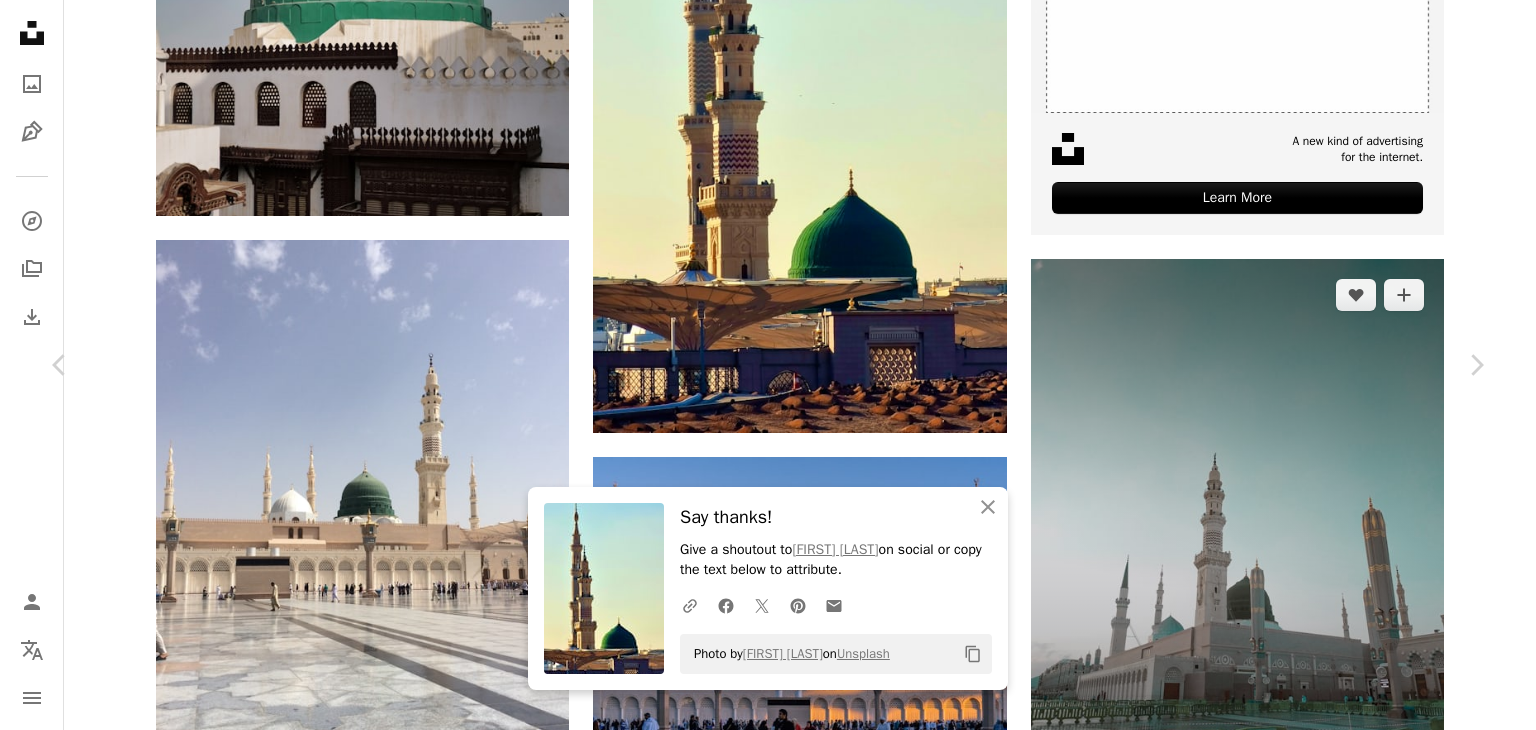 click on "An X shape Chevron left Chevron right An X shape Close Say thanks! Give a shoutout to  [FIRST] [LAST]  on social or copy the text below to attribute. A URL sharing icon (chains) Facebook icon X (formerly Twitter) icon Pinterest icon An envelope Photo by  [FIRST] [LAST]  on  Unsplash
Copy content [FIRST] [LAST] Available for hire A checkmark inside of a circle A heart A plus sign Download free Chevron down Zoom in Views 158,535 Downloads 7,583 A forward-right arrow Share Info icon Info More Actions Al Masjid an Nabawi Prophet’s Mosque, [CITY], [STATE] A map marker Prophet's Mosque, [CITY], [STATE] Calendar outlined Published on  August 21, 2024 Camera samsung, SM-G998B Safety Free to use under the  Unsplash License islamic islam madinah saudi arabia masjid nabawi islamic background islamic wallpaper prophet's mosque mosque lighthouse tower dome beacon al madinah al munawwarah Free pictures Browse premium related images on iStock  |  View more on iStock" at bounding box center (768, 4993) 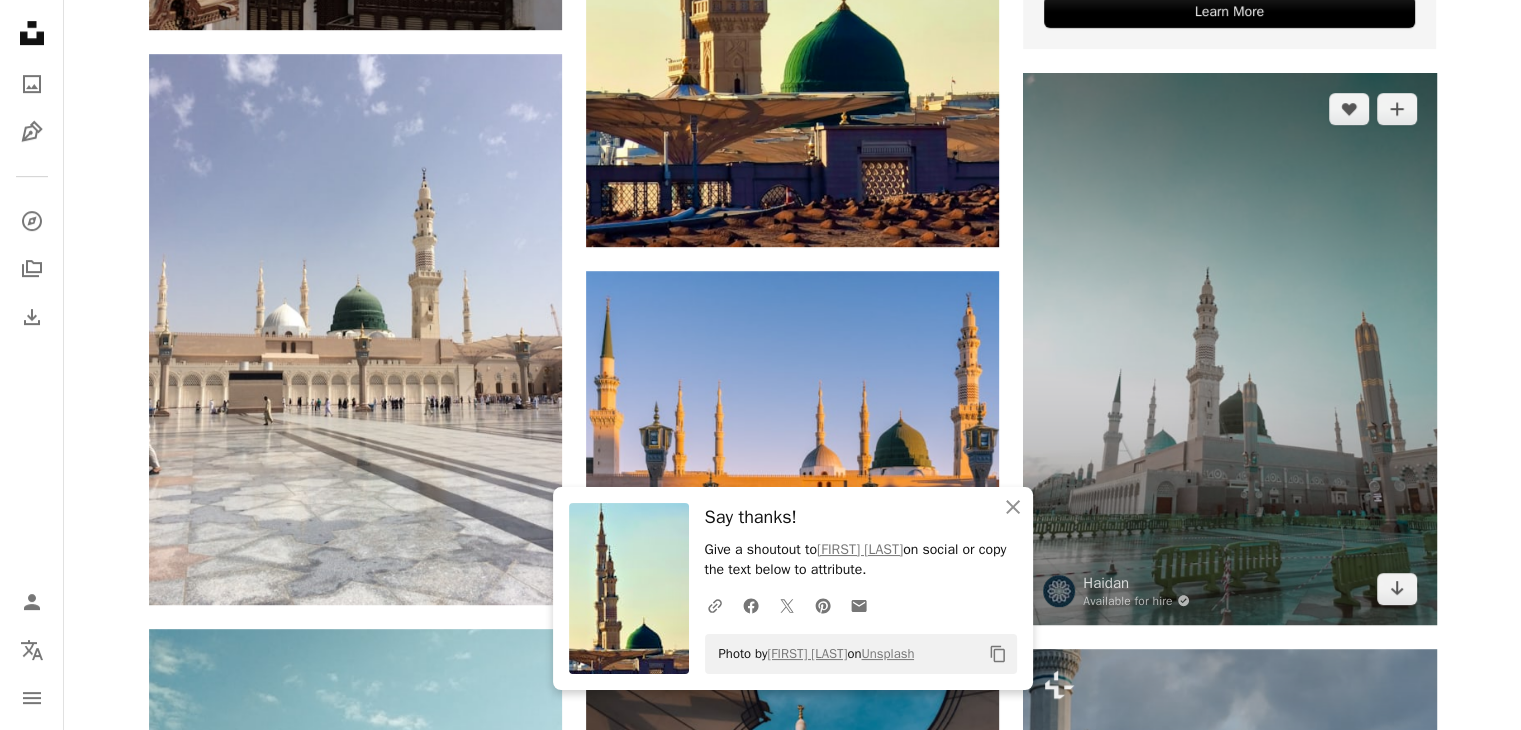 scroll, scrollTop: 1000, scrollLeft: 0, axis: vertical 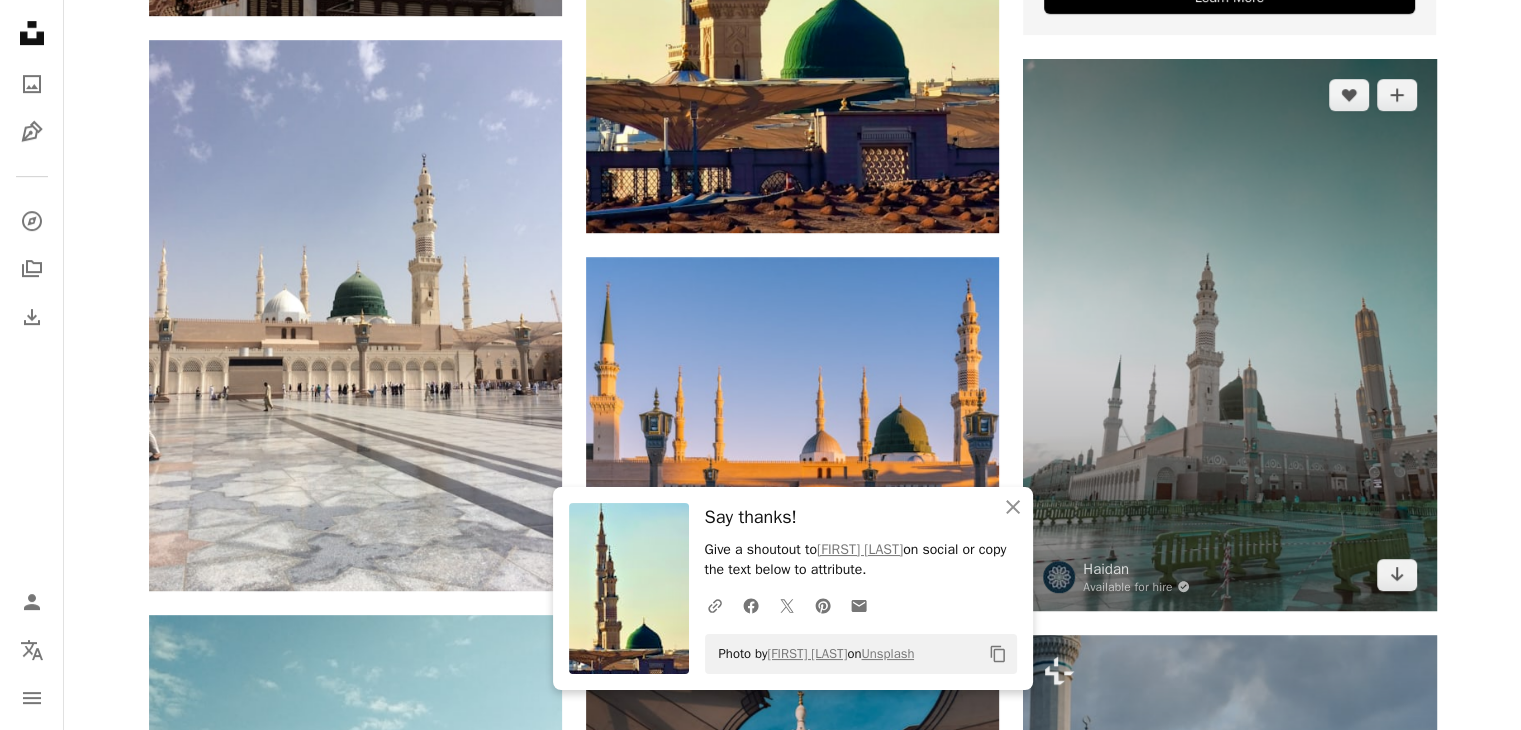 click at bounding box center [1229, 334] 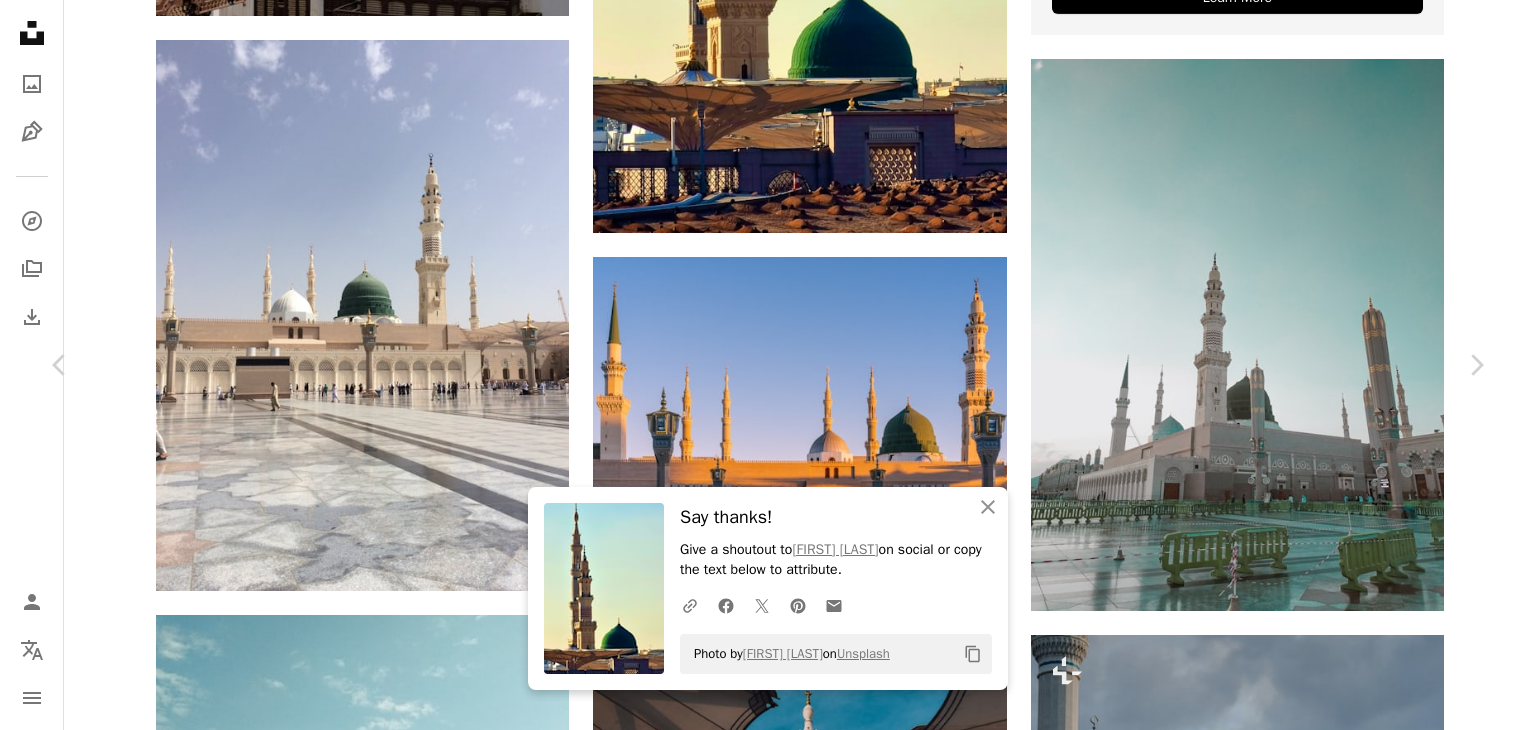 click on "Chevron down" at bounding box center (1360, 4475) 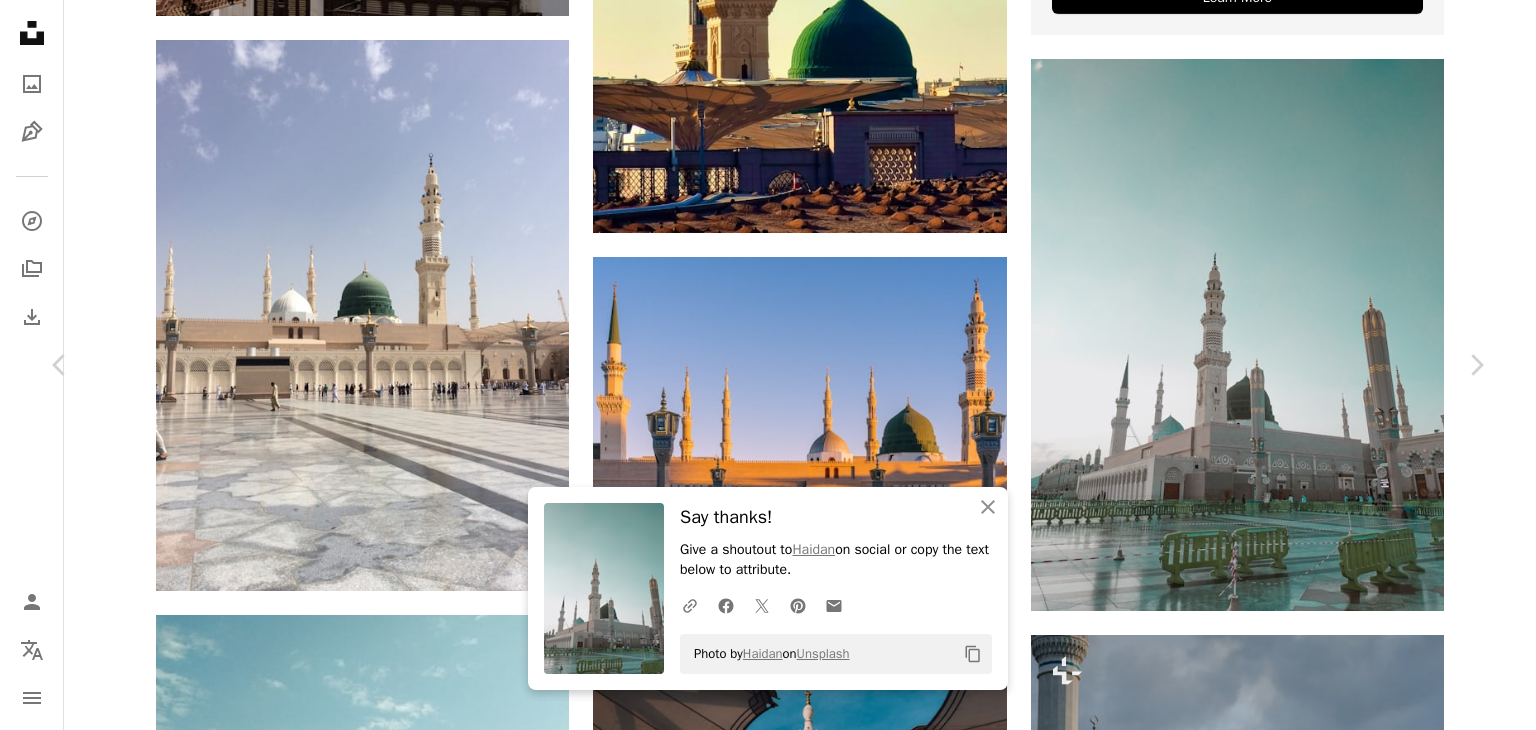 click on "An X shape" at bounding box center [20, 20] 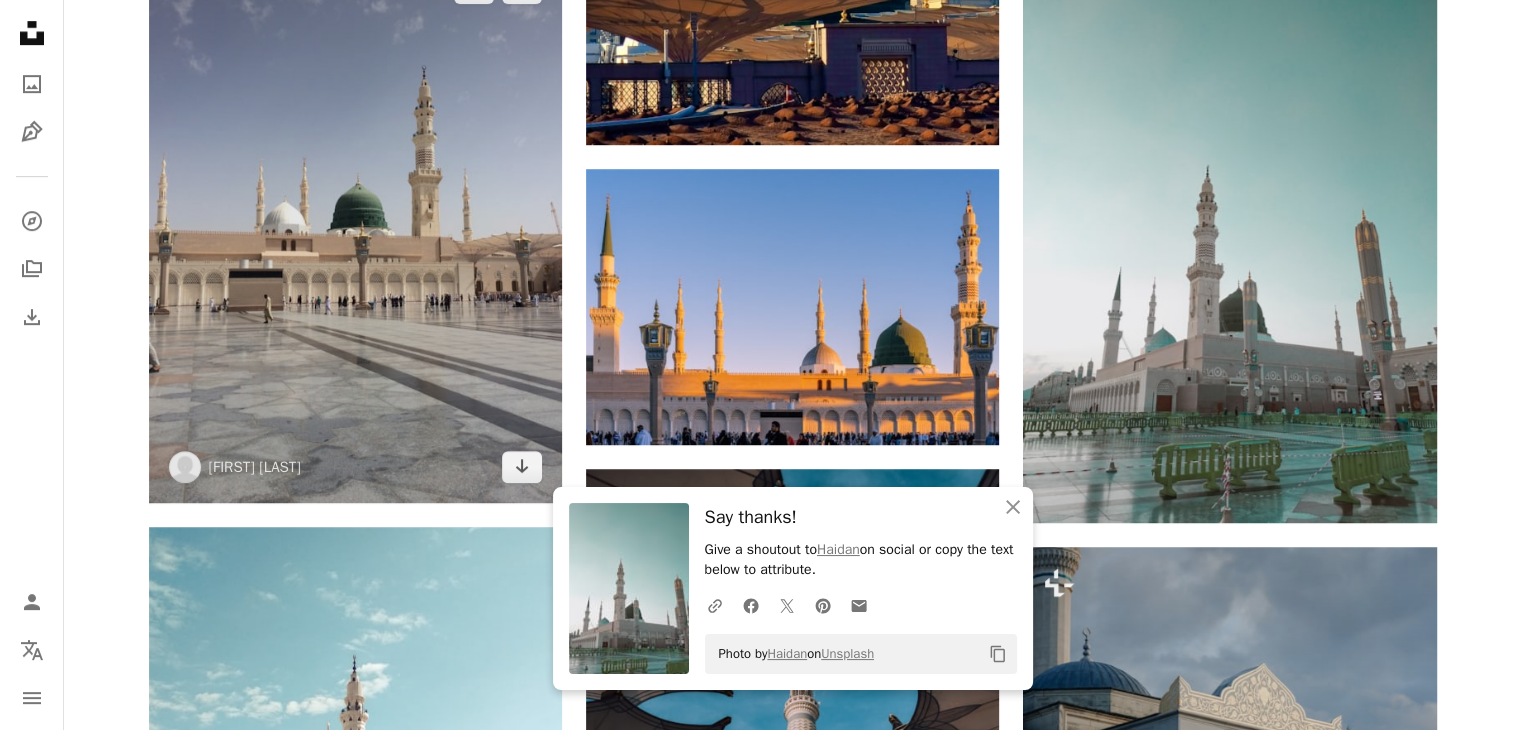 scroll, scrollTop: 1100, scrollLeft: 0, axis: vertical 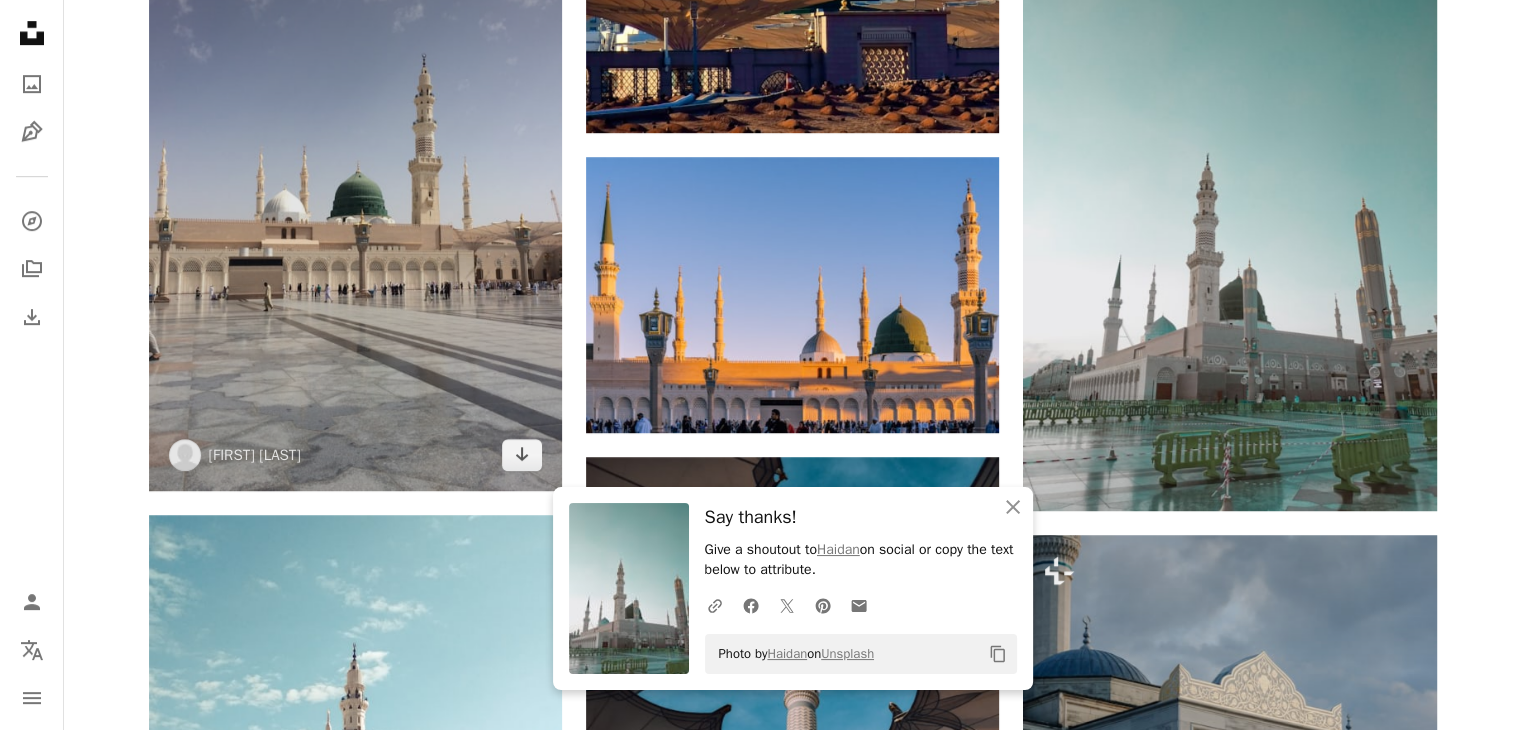 click at bounding box center (355, 215) 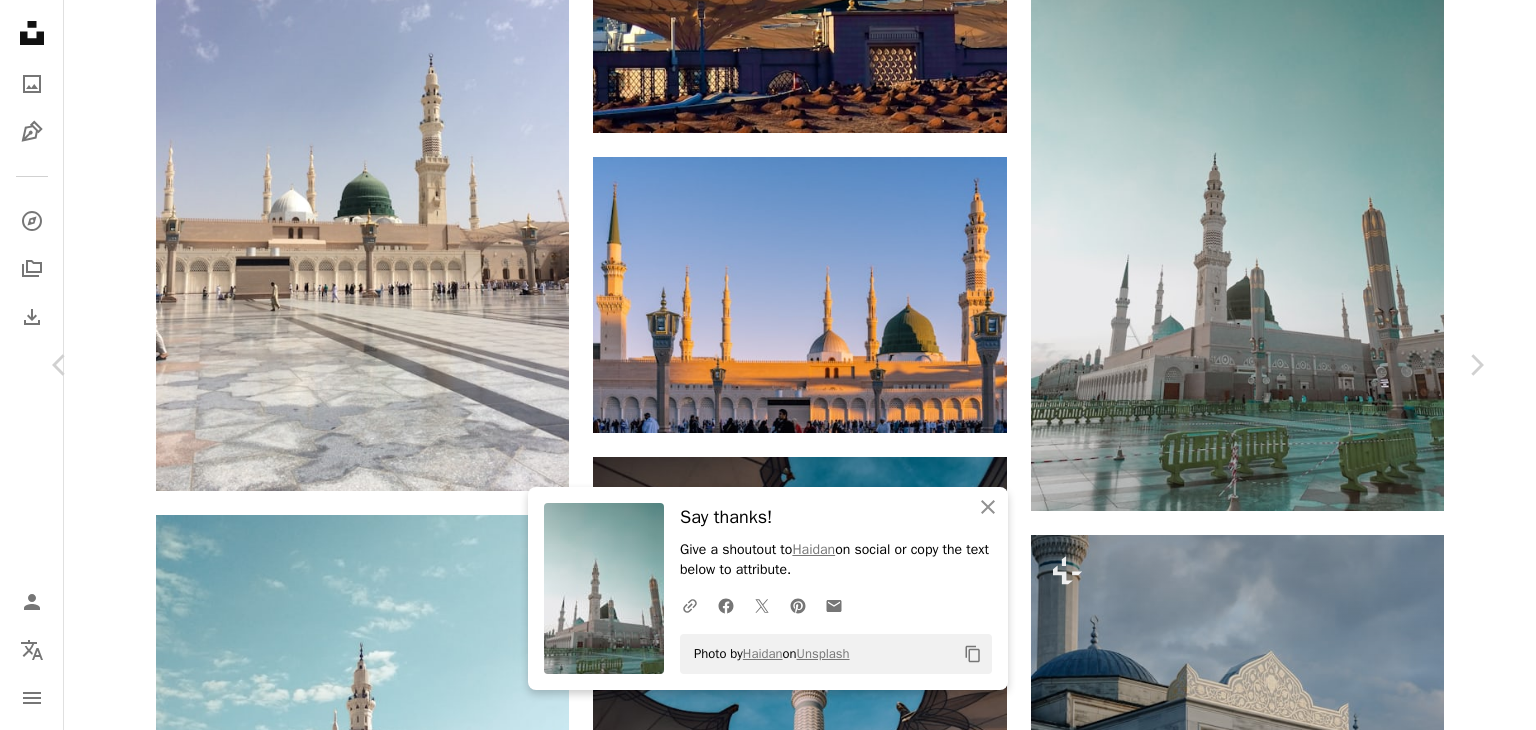 click on "Chevron down" 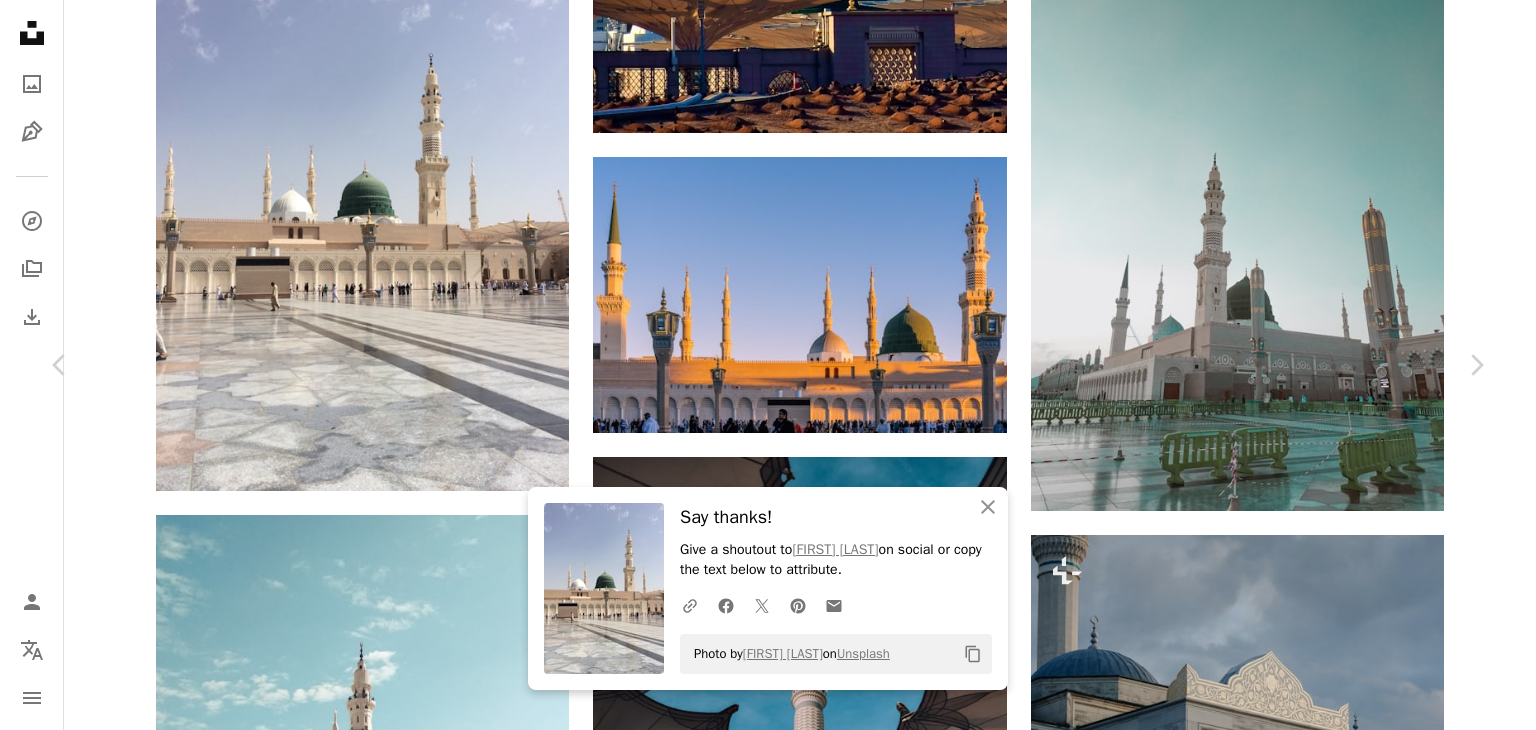 drag, startPoint x: 16, startPoint y: 15, endPoint x: 32, endPoint y: 33, distance: 24.083189 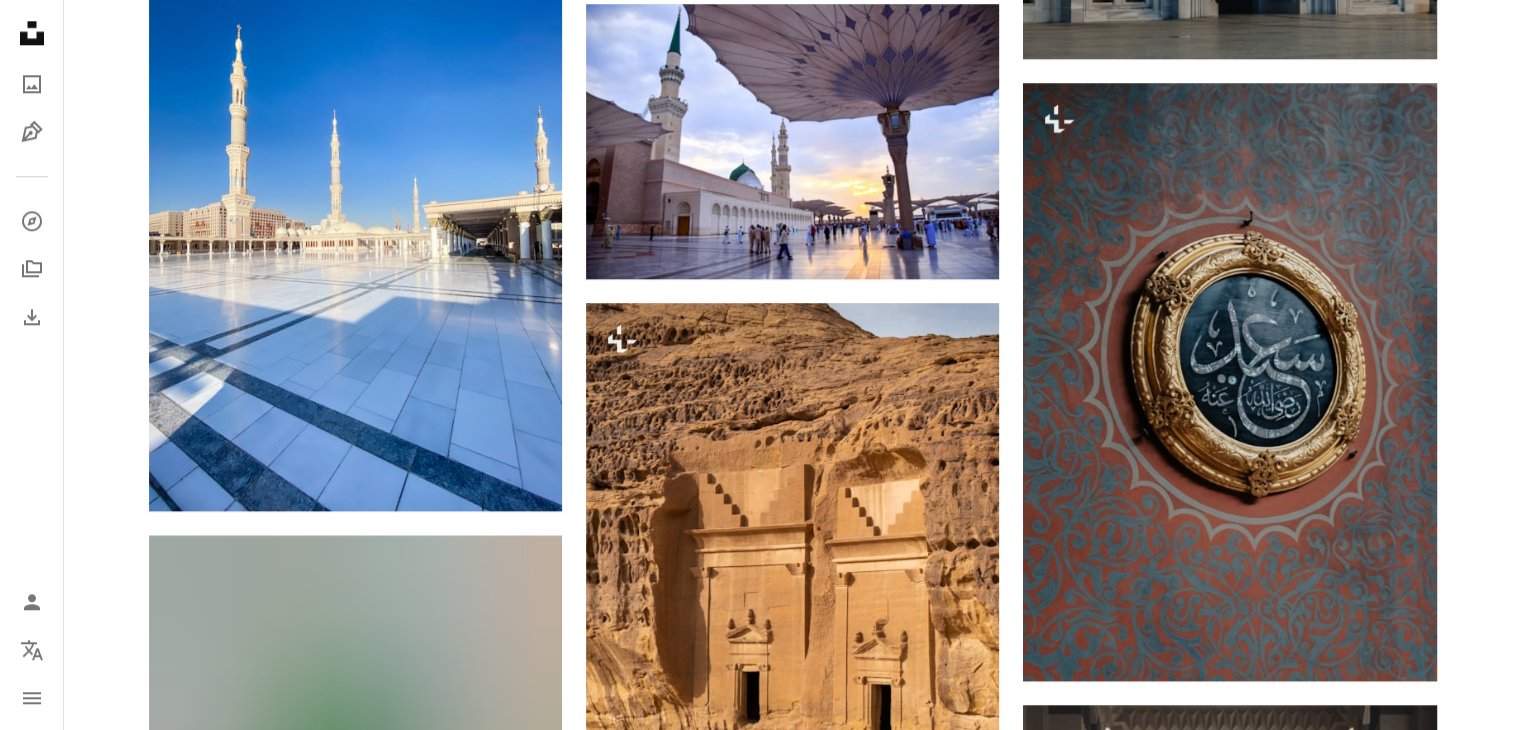 scroll, scrollTop: 2200, scrollLeft: 0, axis: vertical 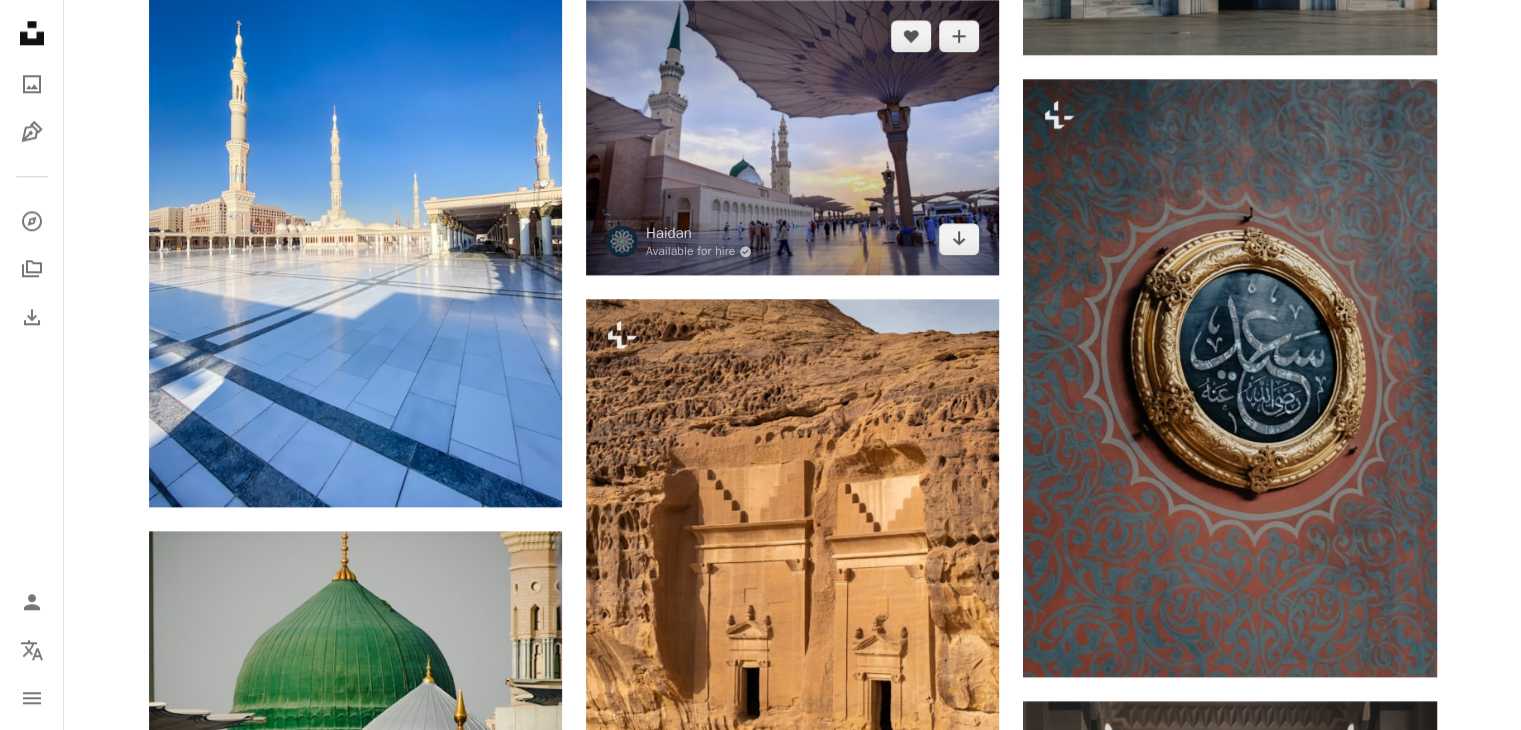 click at bounding box center (792, 137) 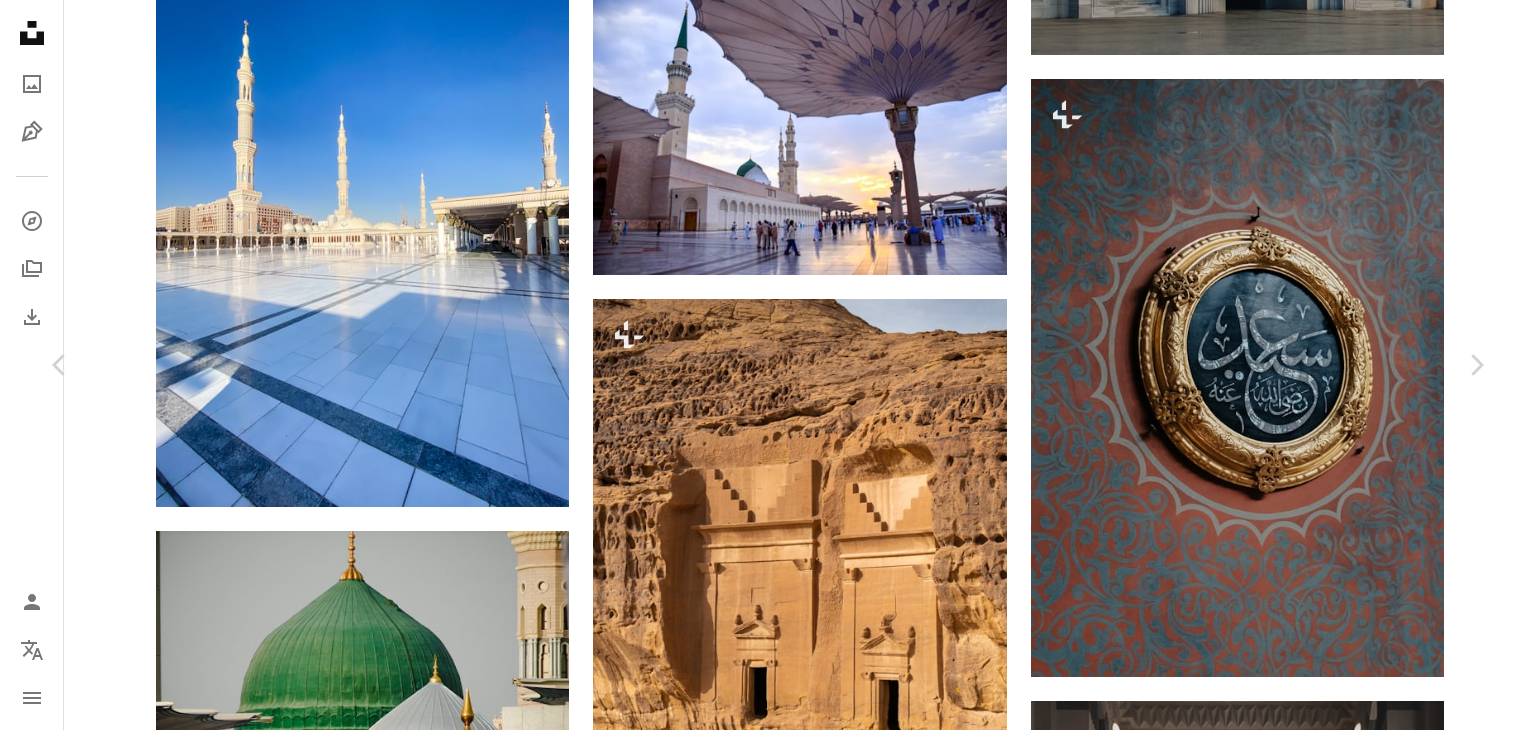click on "Chevron down" 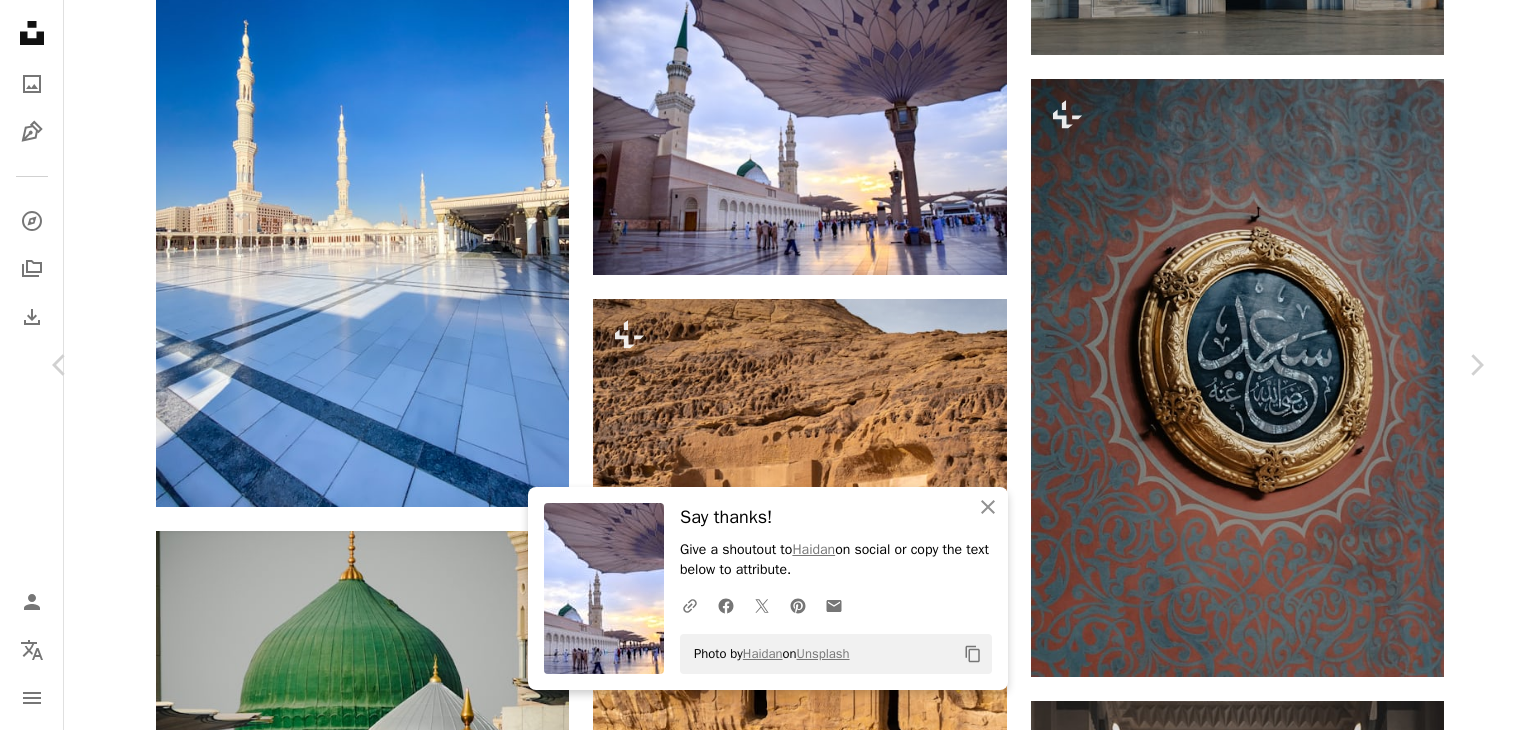 click on "An X shape" at bounding box center (20, 20) 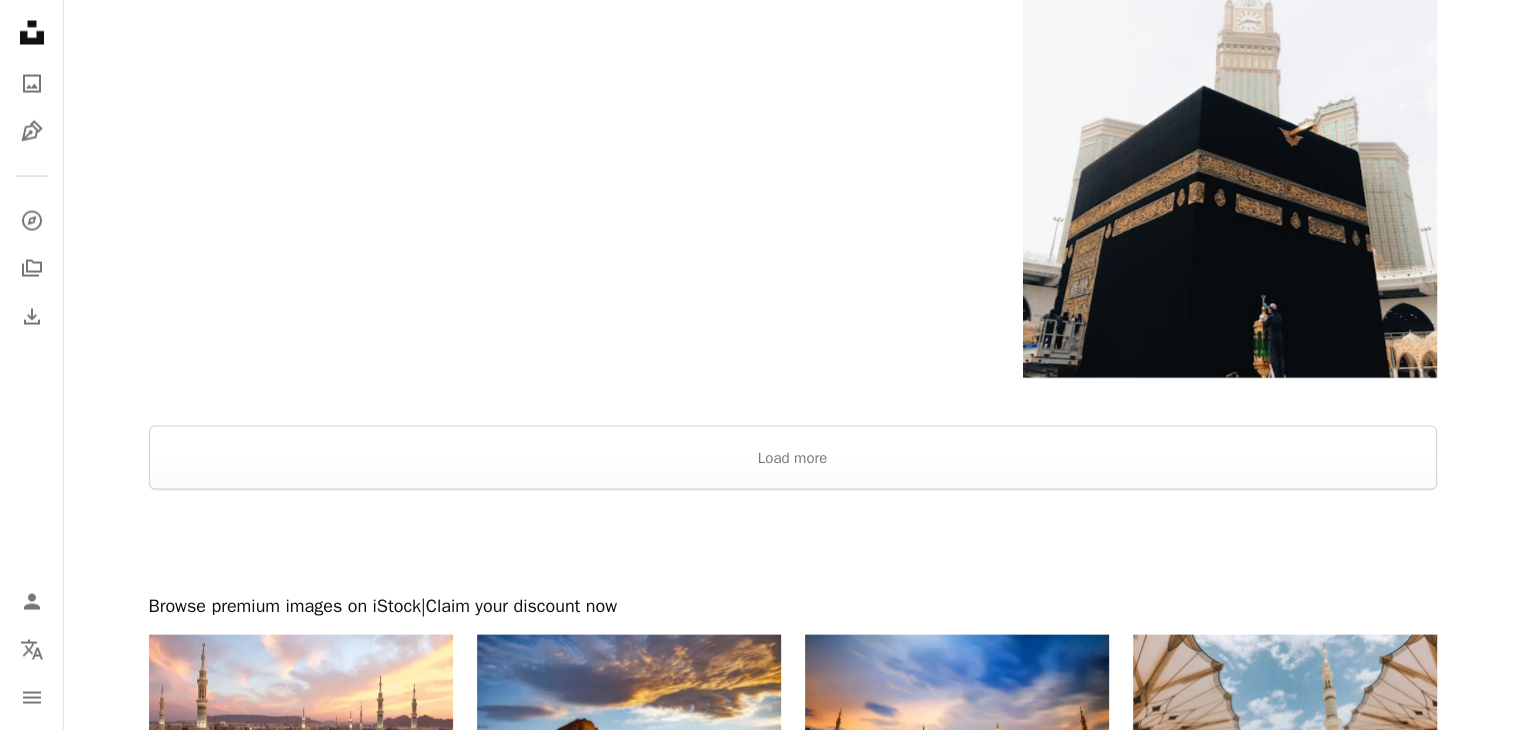 scroll, scrollTop: 4300, scrollLeft: 0, axis: vertical 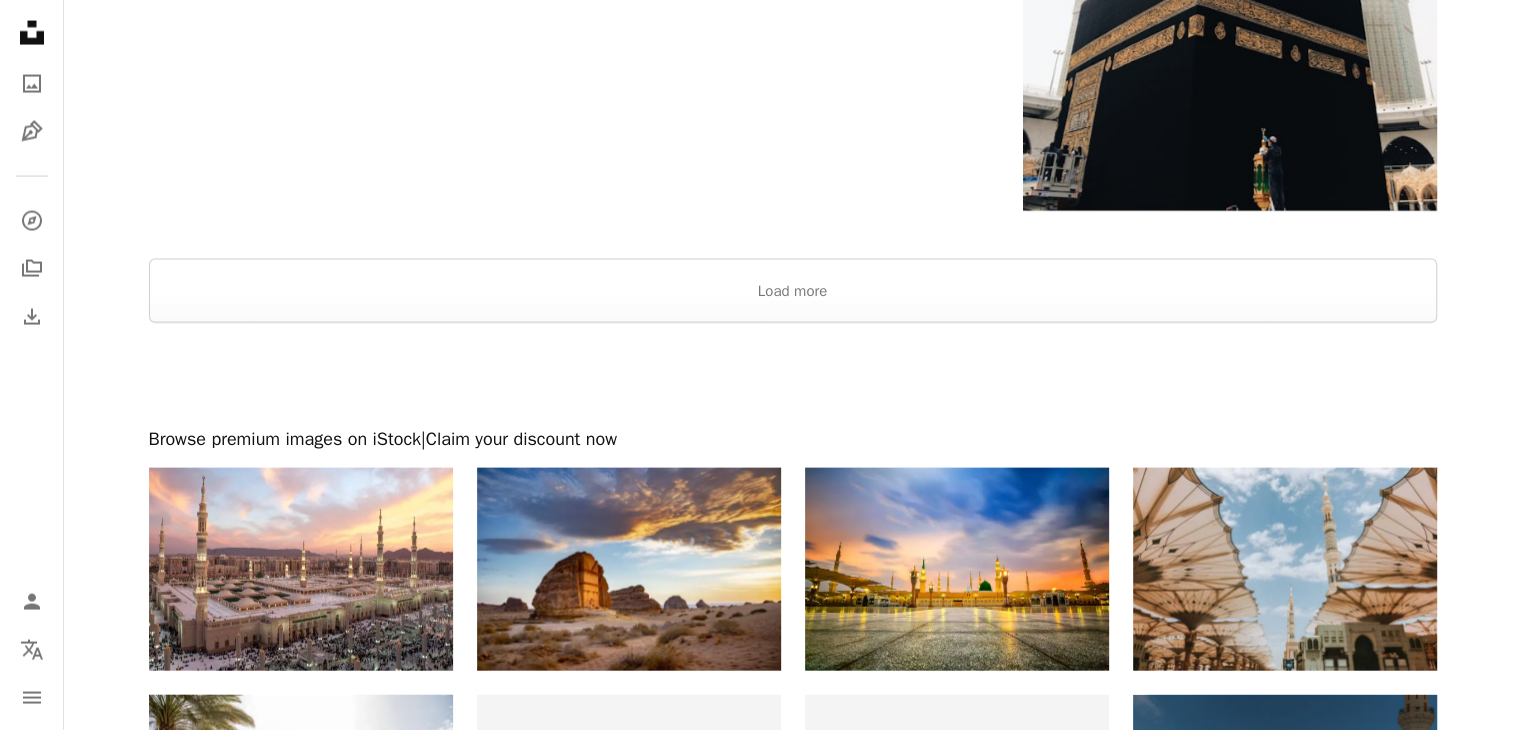 click at bounding box center [792, 375] 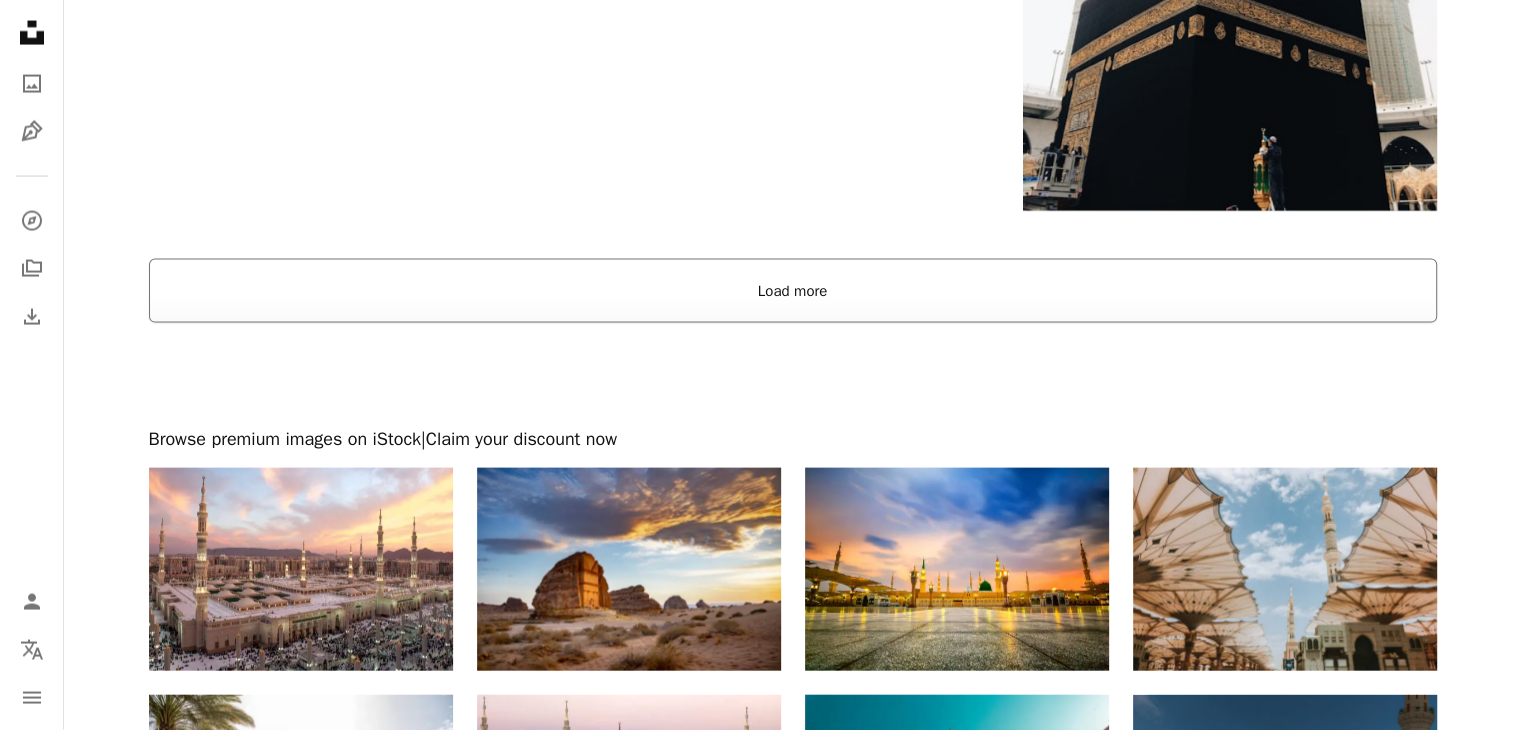 click on "Load more" at bounding box center (793, 291) 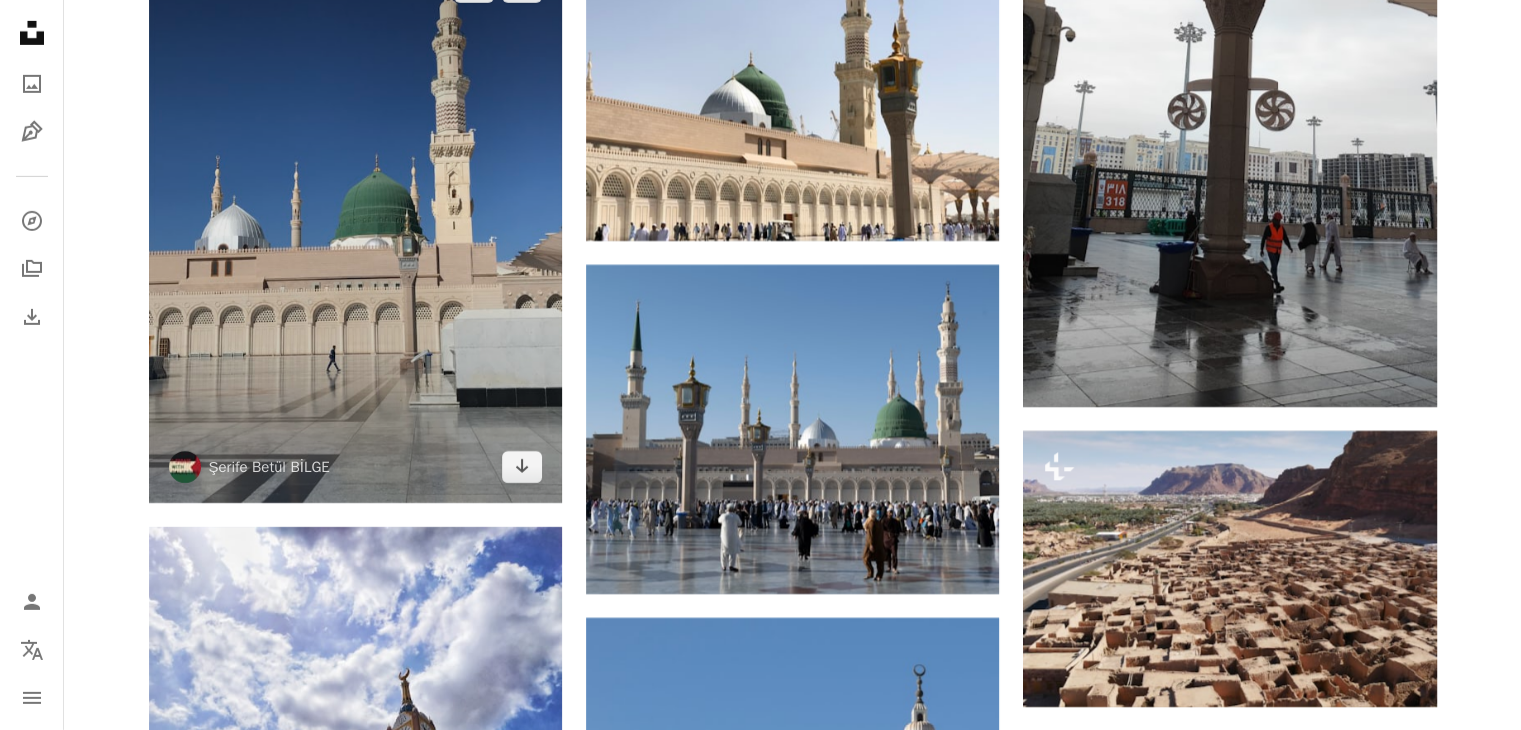 scroll, scrollTop: 6500, scrollLeft: 0, axis: vertical 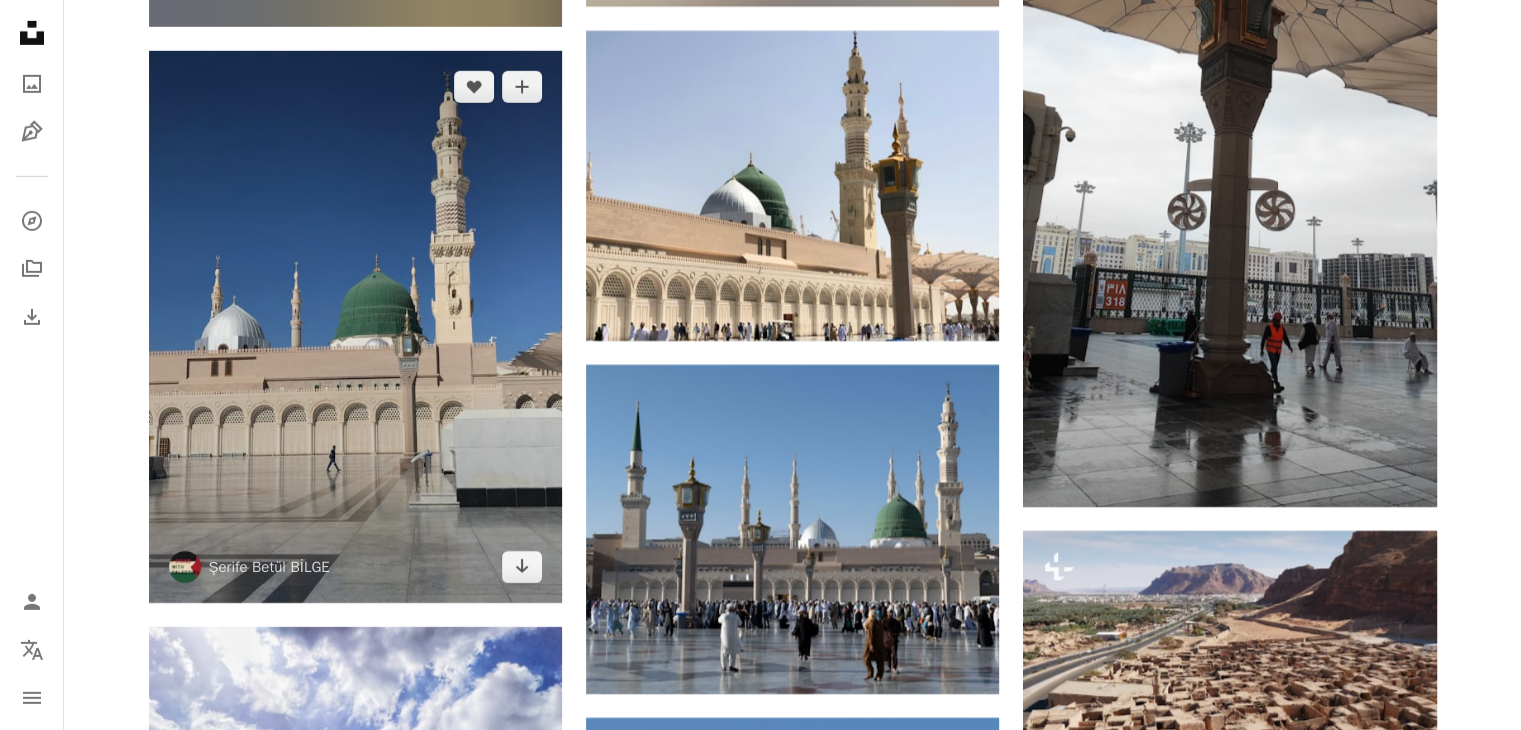 click at bounding box center (355, 326) 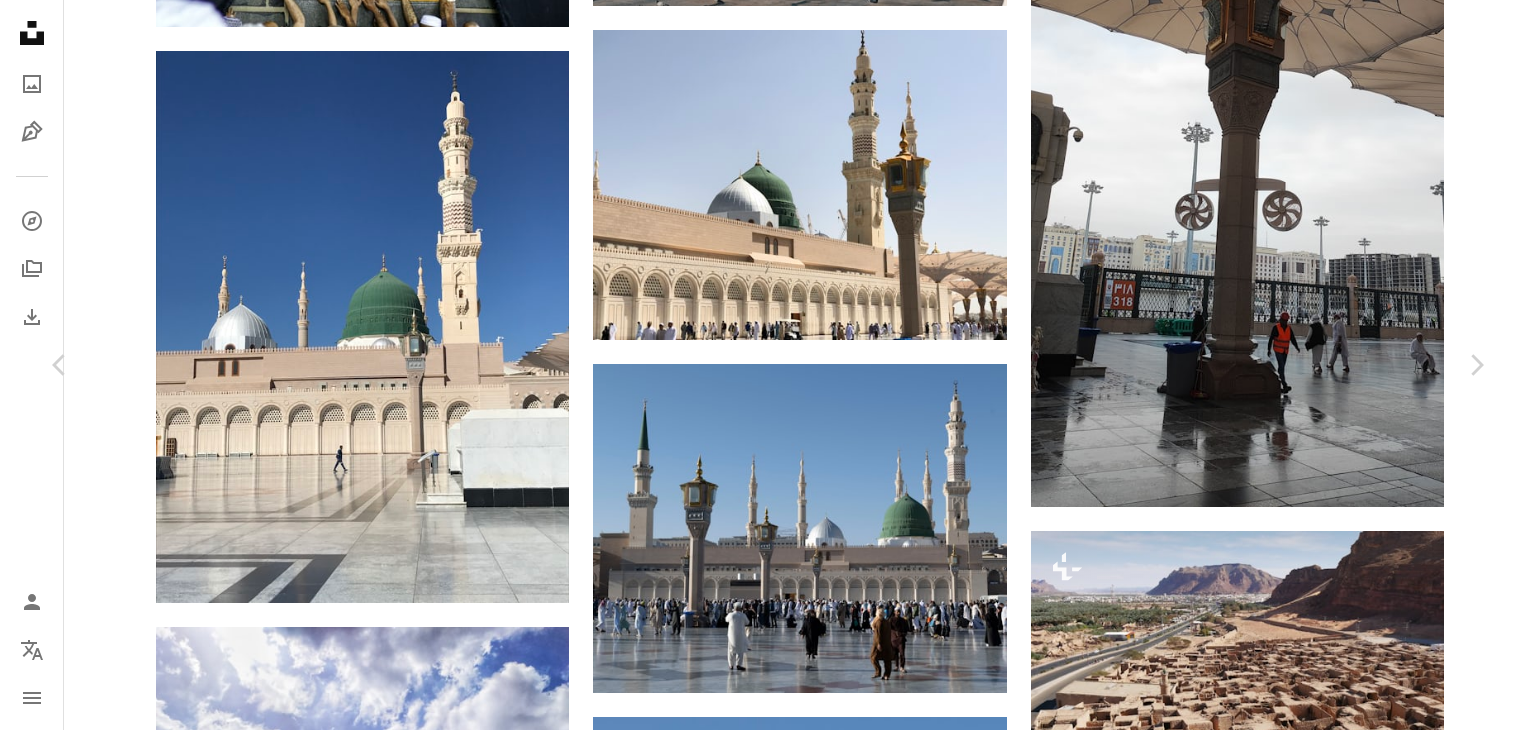 click on "Chevron down" 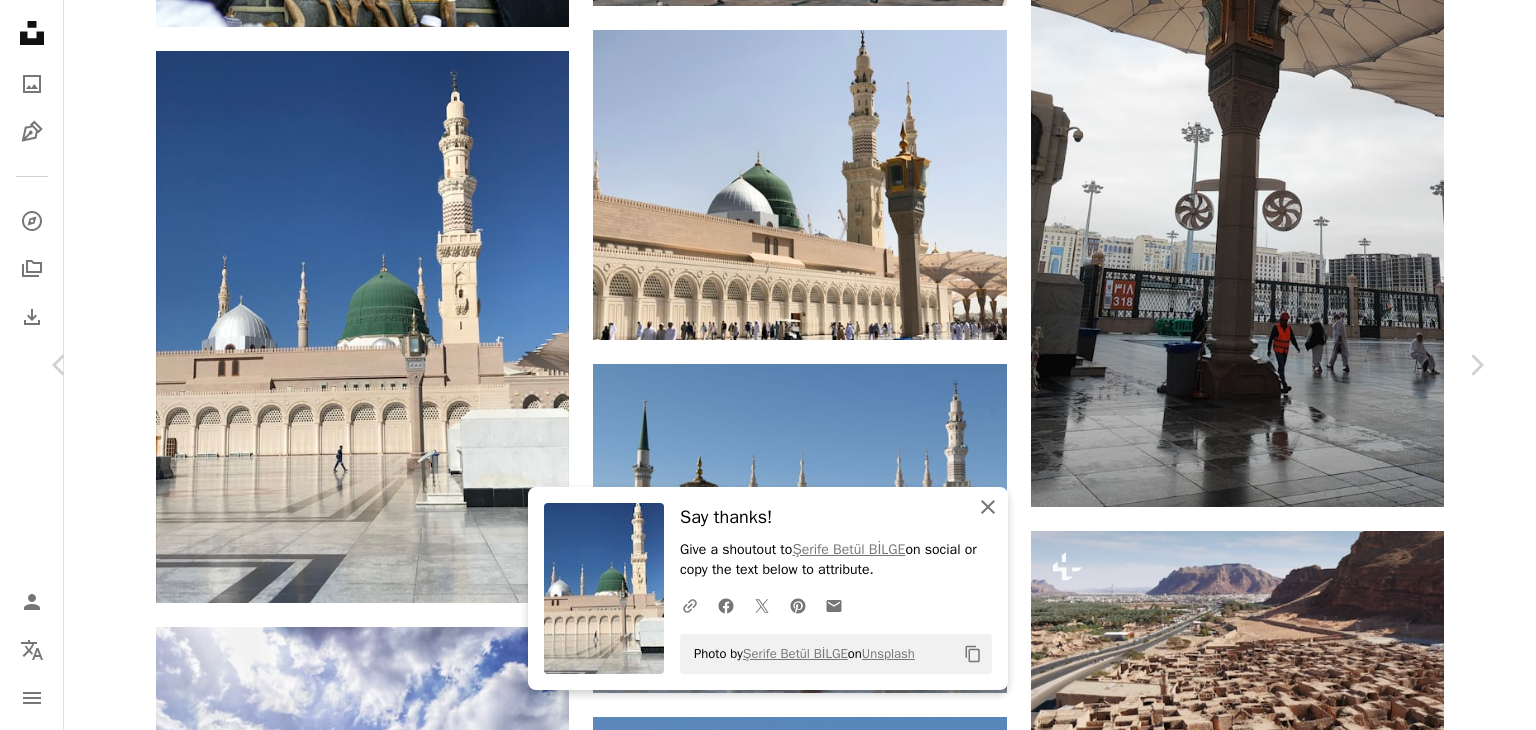 drag, startPoint x: 983, startPoint y: 505, endPoint x: 941, endPoint y: 457, distance: 63.780876 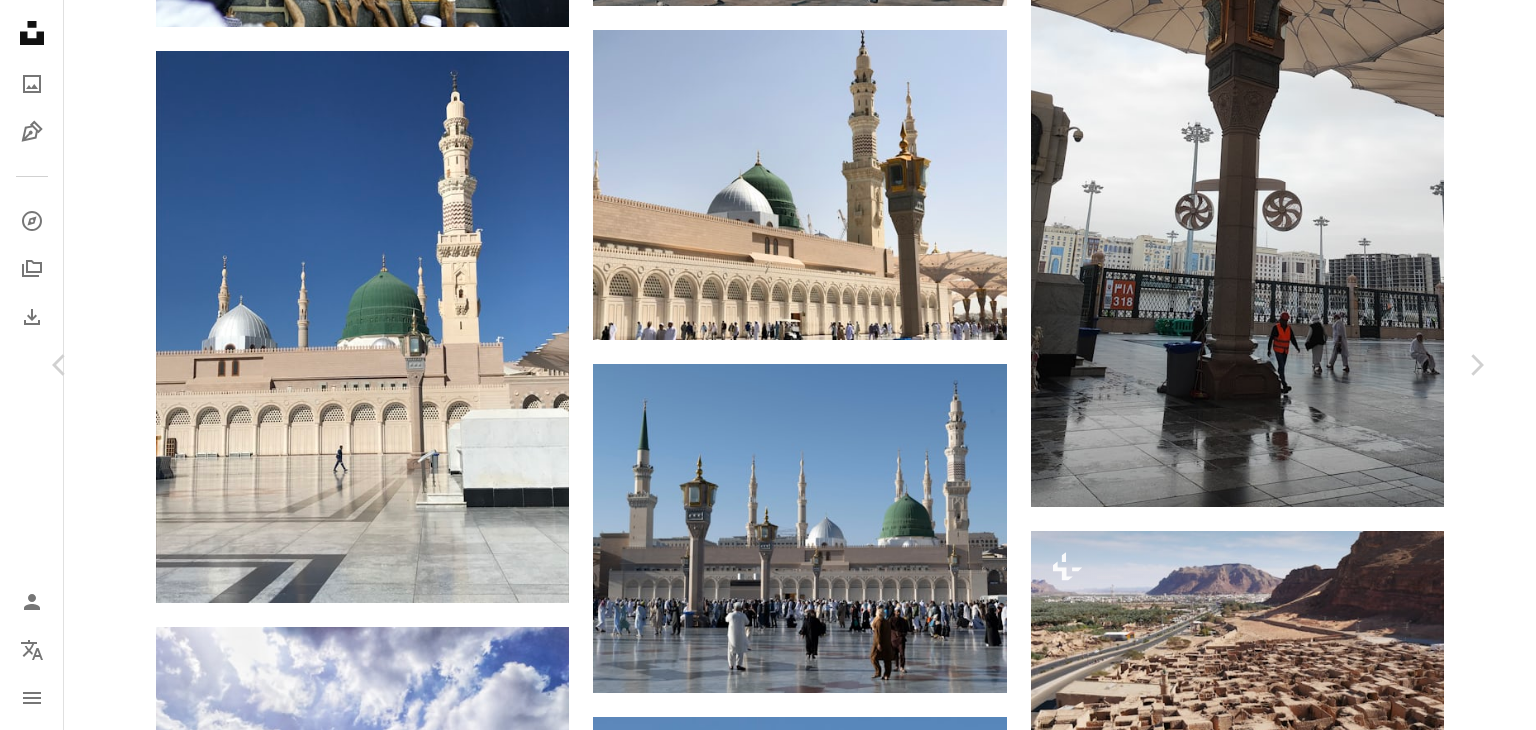 click on "An X shape" at bounding box center (20, 20) 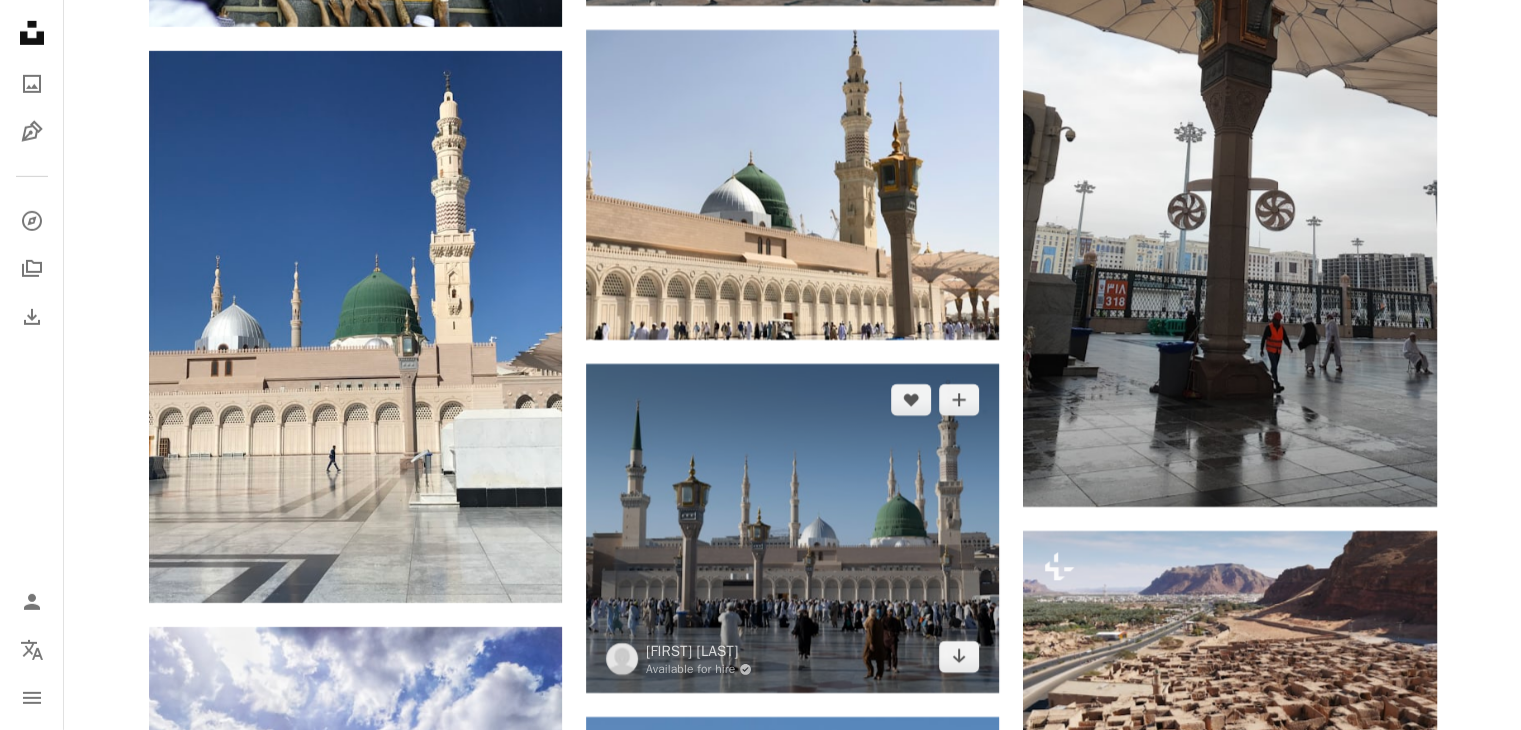 click at bounding box center [792, 528] 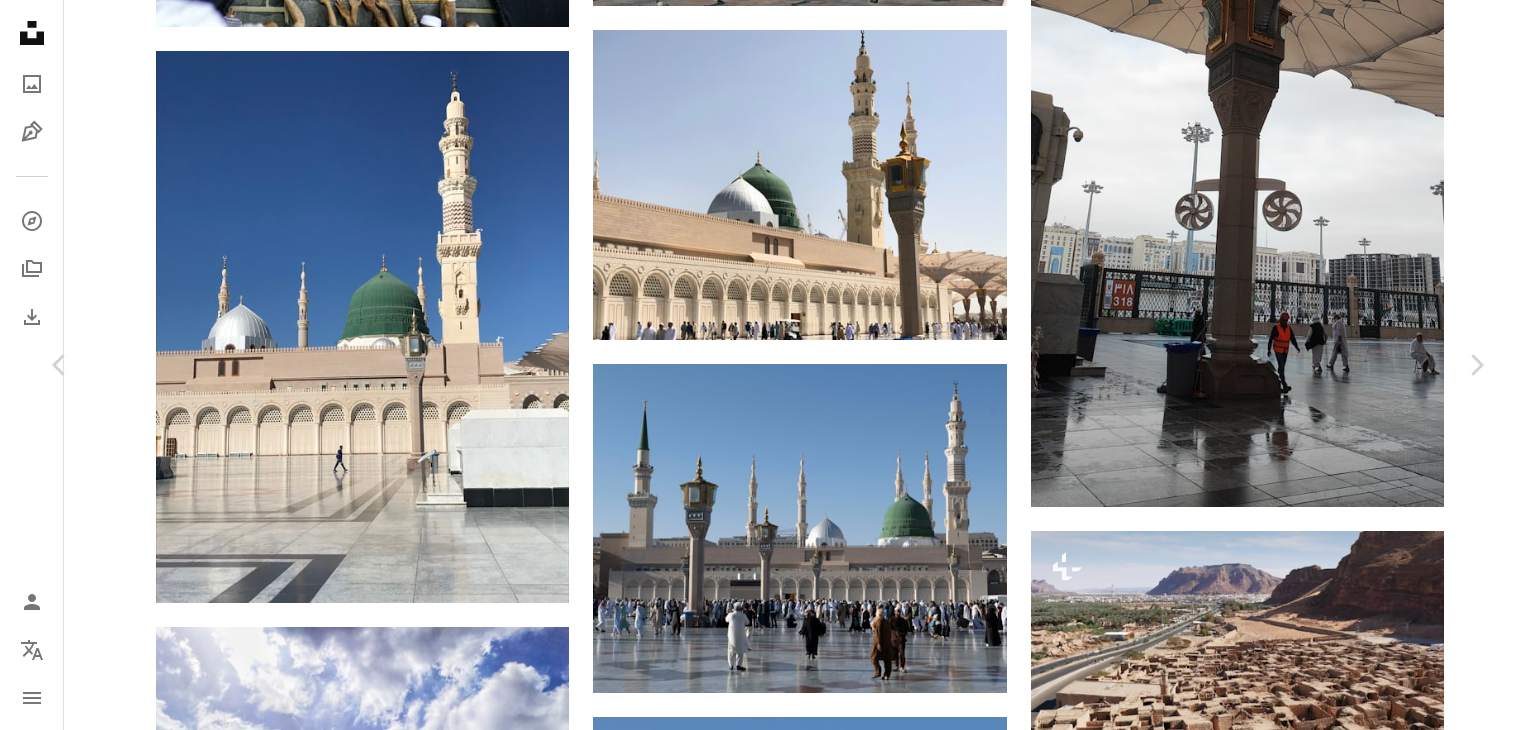 click on "Chevron down" 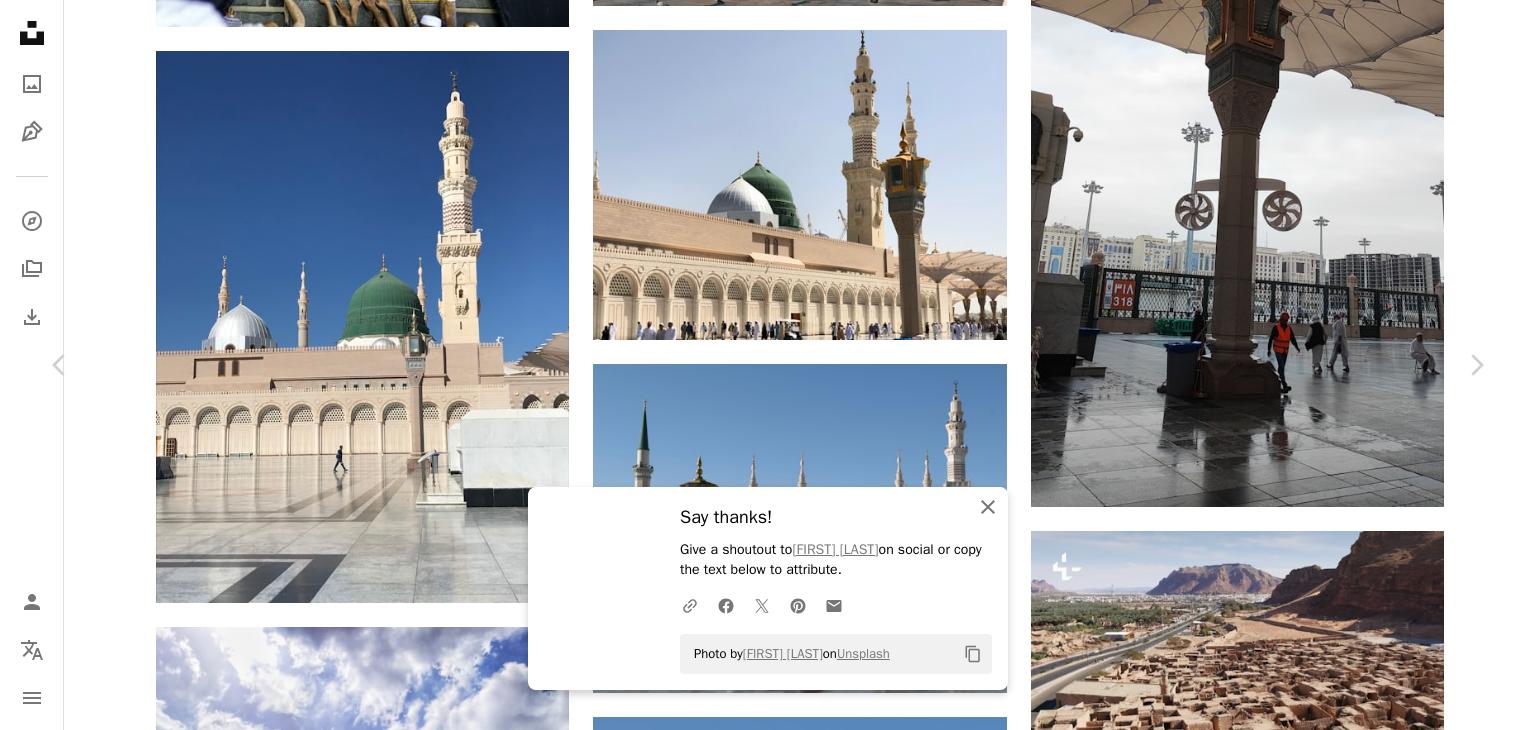 drag, startPoint x: 980, startPoint y: 500, endPoint x: 956, endPoint y: 498, distance: 24.083189 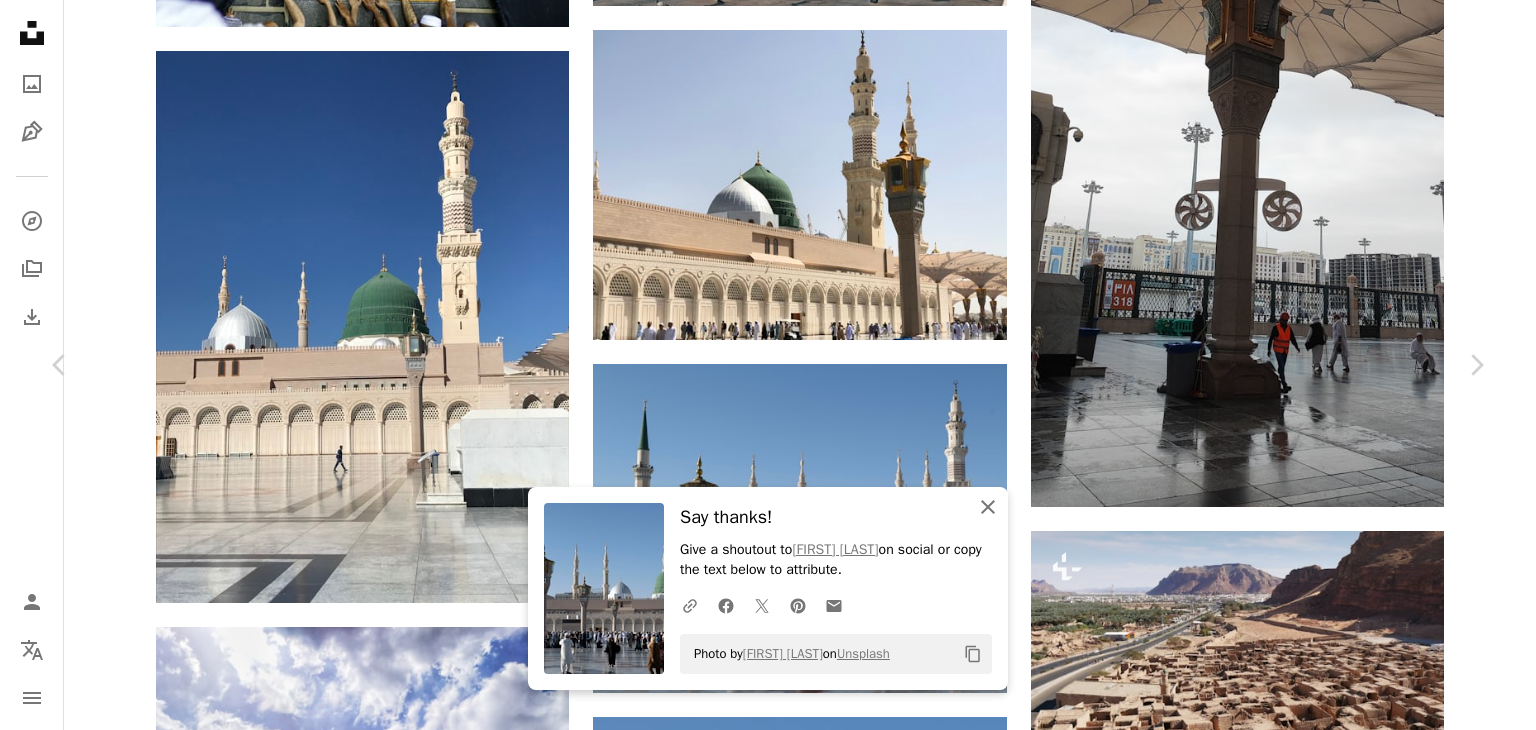 click on "An X shape" 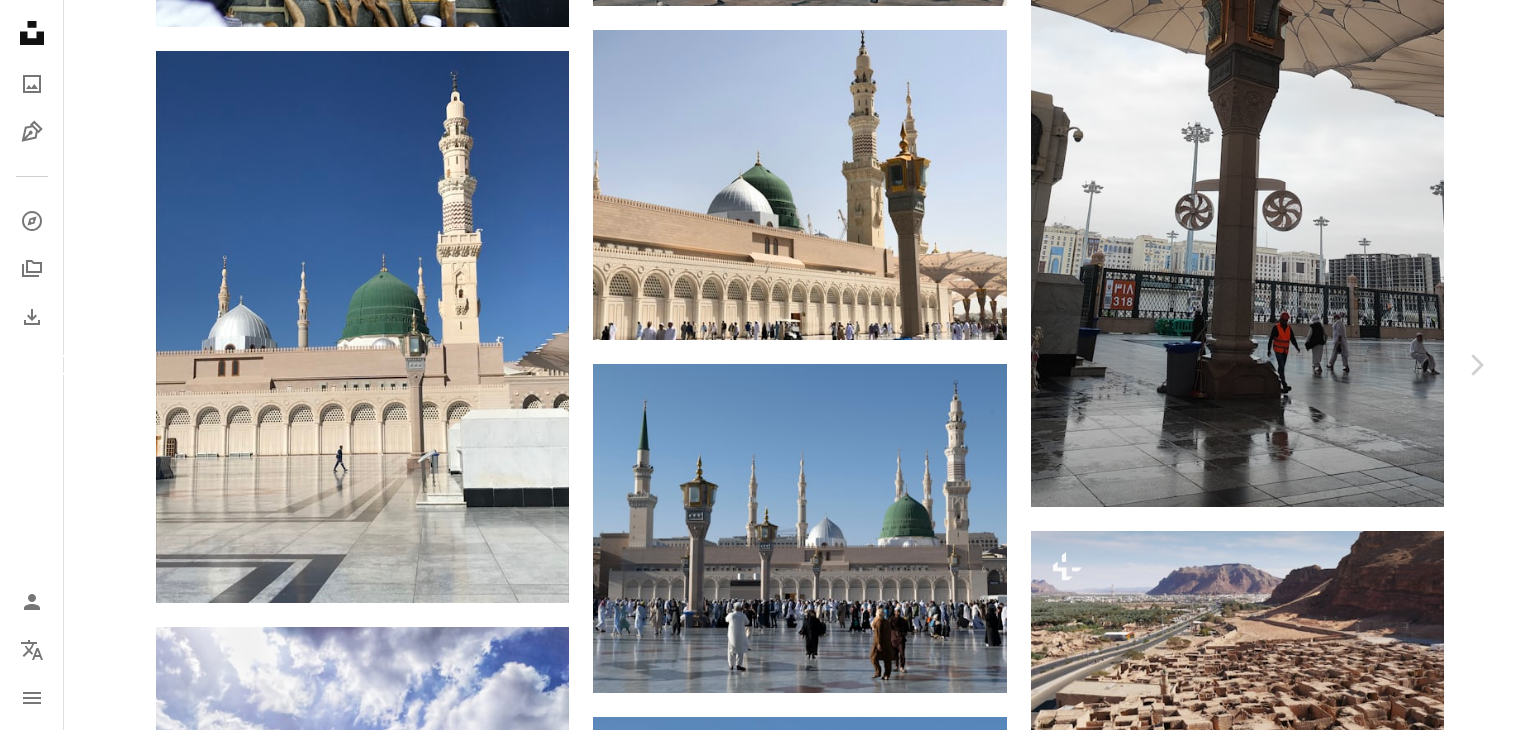 click on "Chevron left" at bounding box center (60, 365) 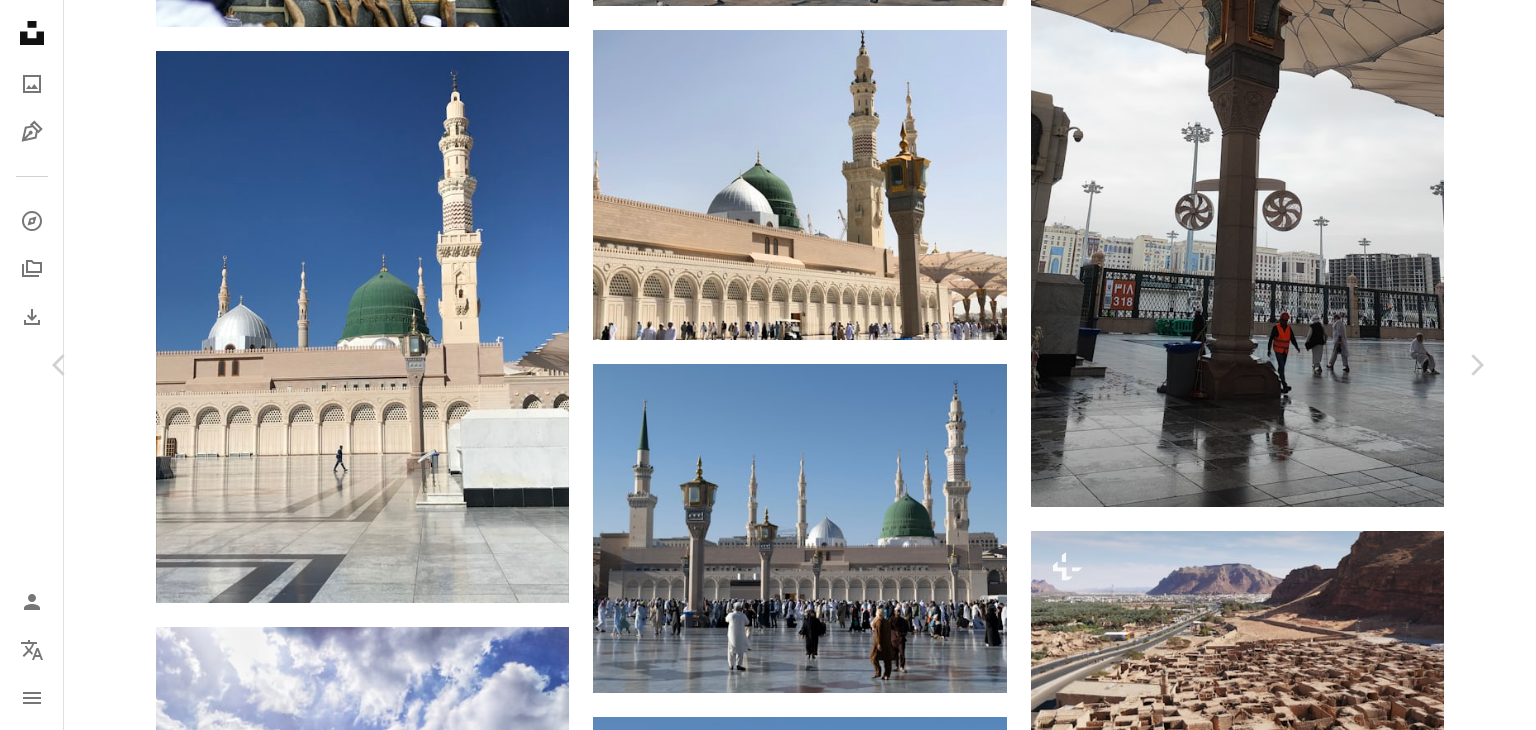 click on "An X shape" at bounding box center (20, 20) 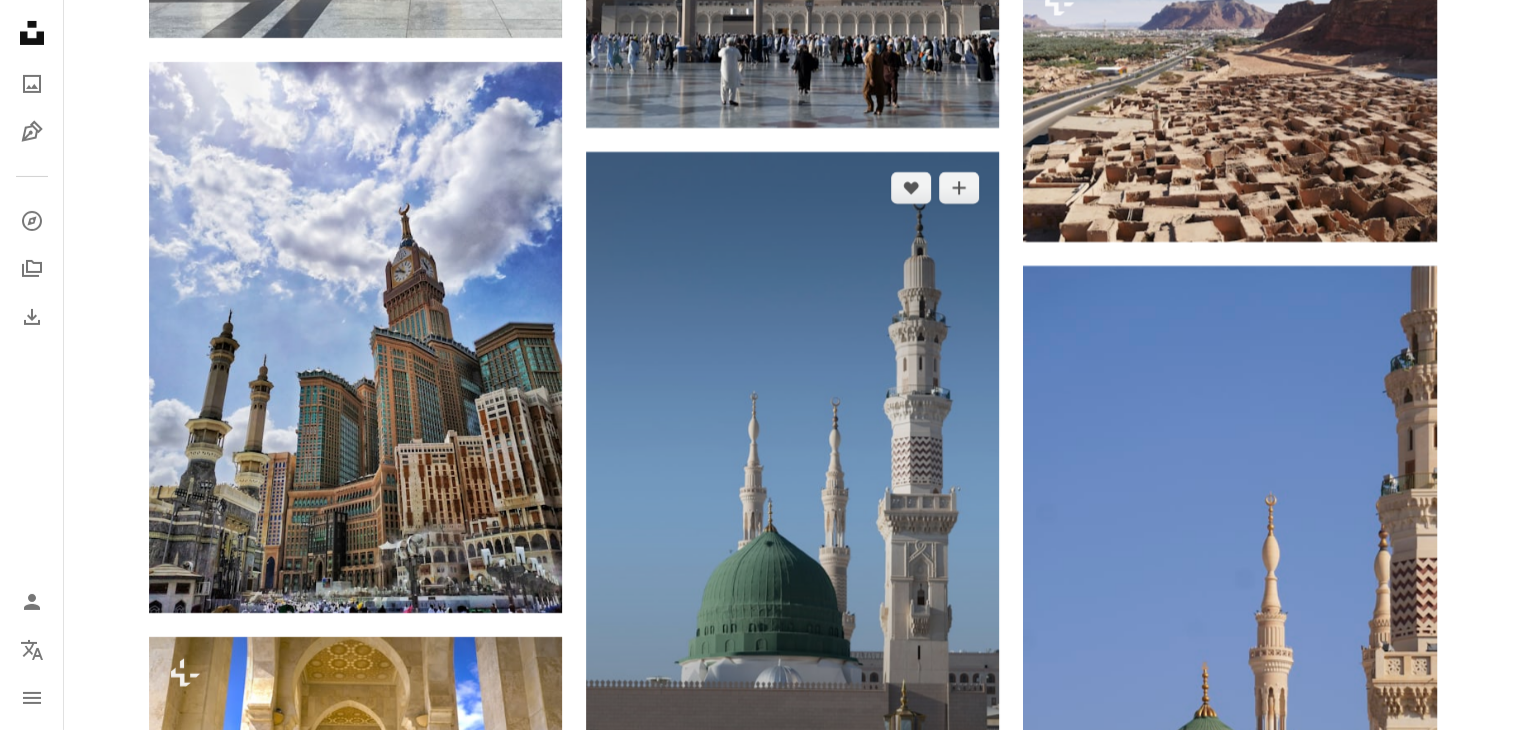 scroll, scrollTop: 7100, scrollLeft: 0, axis: vertical 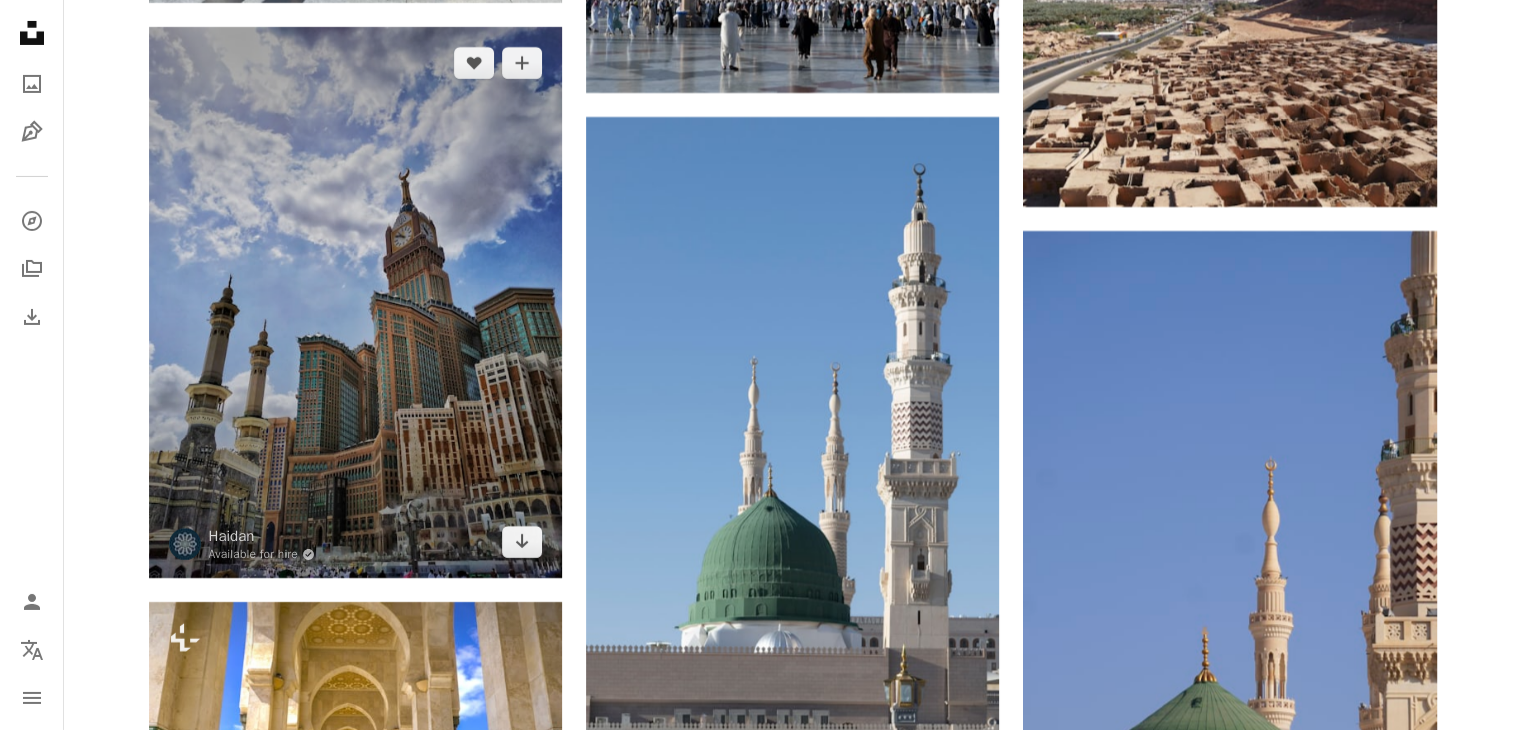 click at bounding box center [355, 302] 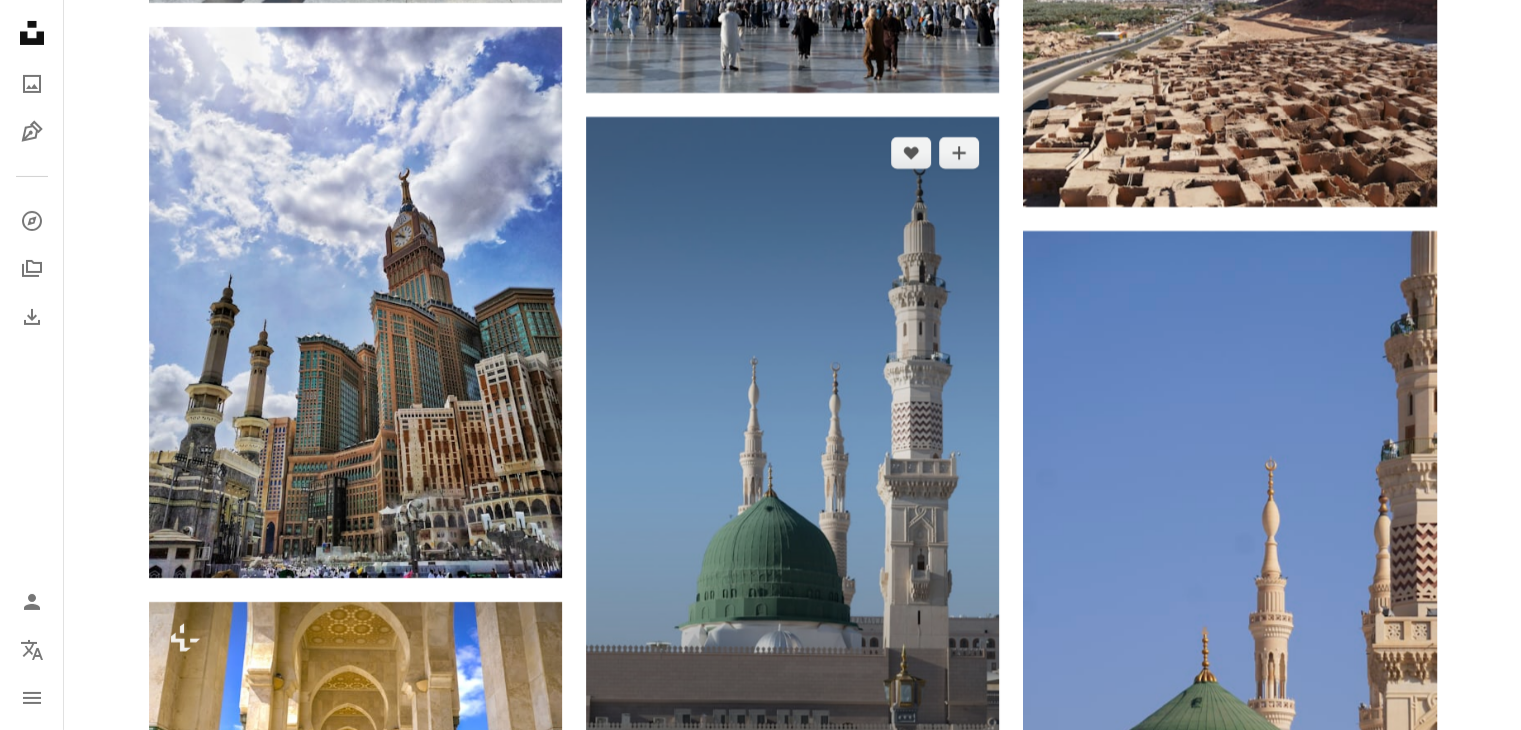 click at bounding box center [792, 456] 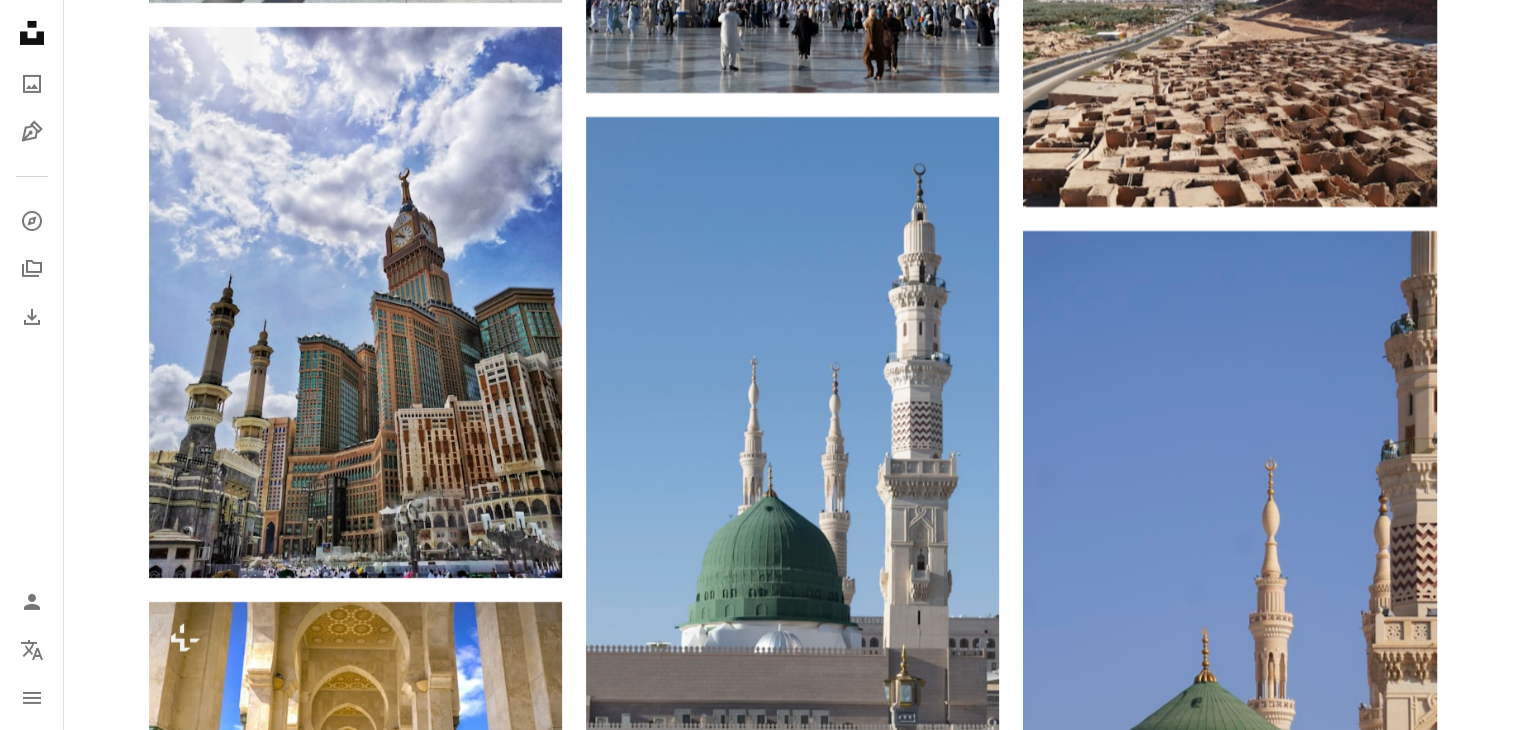 click on "Plus sign for Unsplash+ A heart A plus sign [FIRST] [LAST] For  Unsplash+ A lock Download A heart A plus sign [FIRST] [LAST] Arrow pointing down A heart A plus sign [FIRST] [LAST] Arrow pointing down A heart A plus sign [FIRST] [LAST] Arrow pointing down A heart A plus sign [FIRST] Arrow pointing down –– ––– –––  –– ––– –  ––– –––  ––––  –   – –– –––  – – ––– –– –– –––– –– A new kind of advertising for the internet. Learn More A heart A plus sign [FIRST] [LAST] Arrow pointing down A heart A plus sign [FIRST] [LAST] Arrow pointing down A heart A plus sign [LAST] [LAST]" at bounding box center [792, -1351] 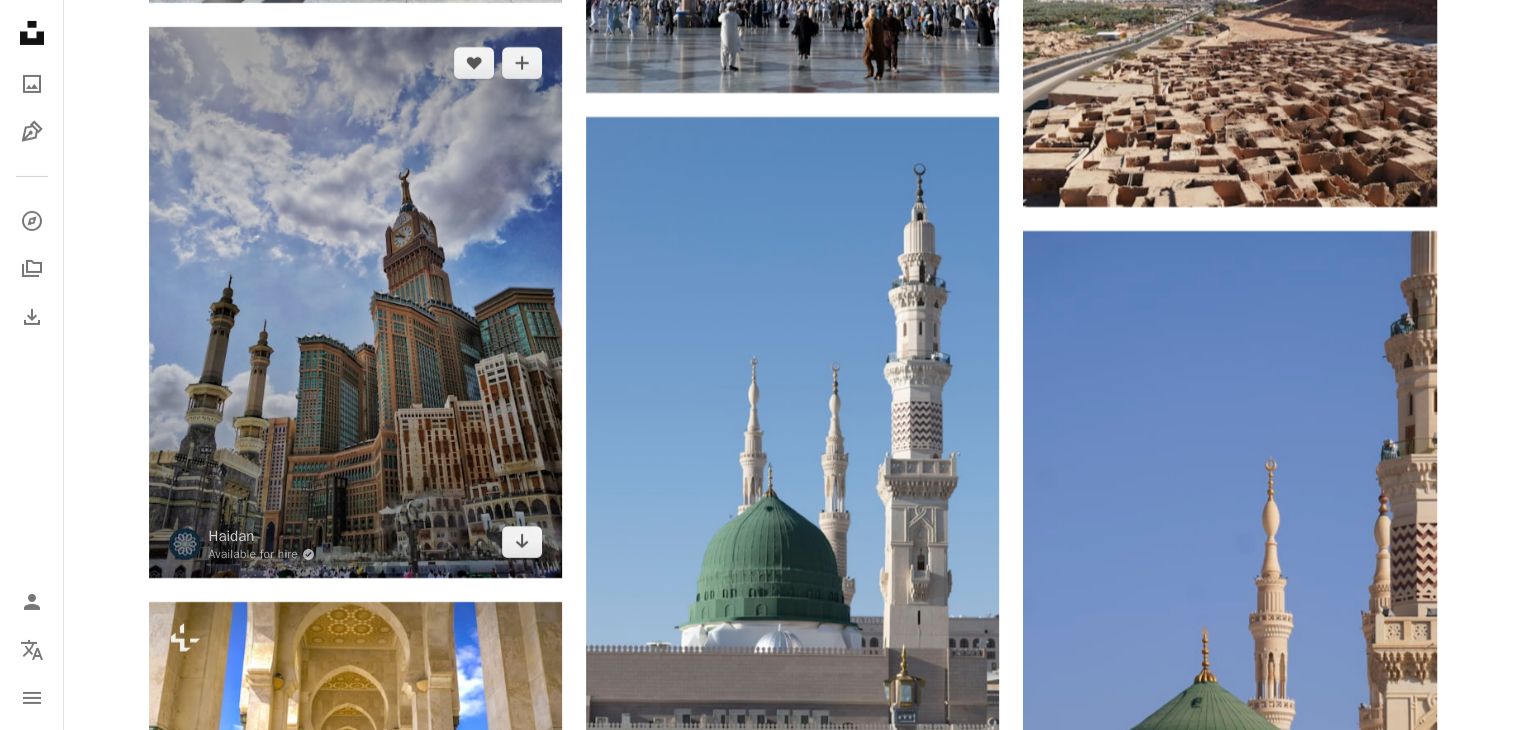 click at bounding box center [355, 302] 